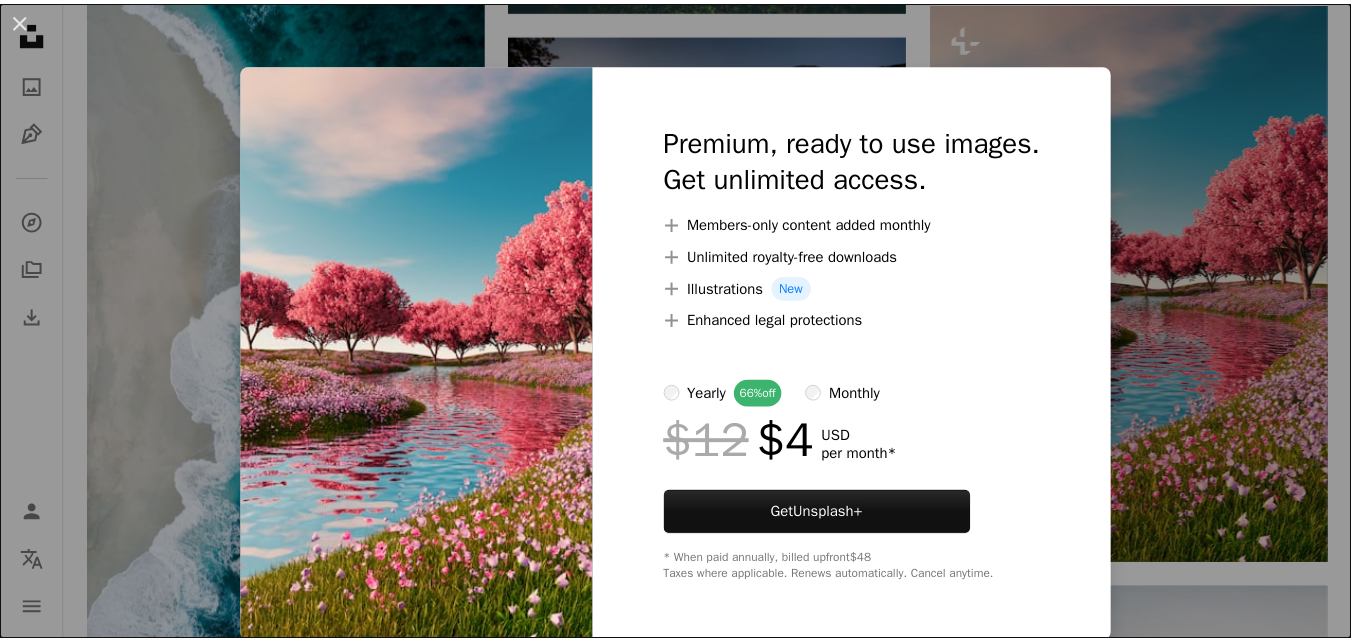 scroll, scrollTop: 3100, scrollLeft: 0, axis: vertical 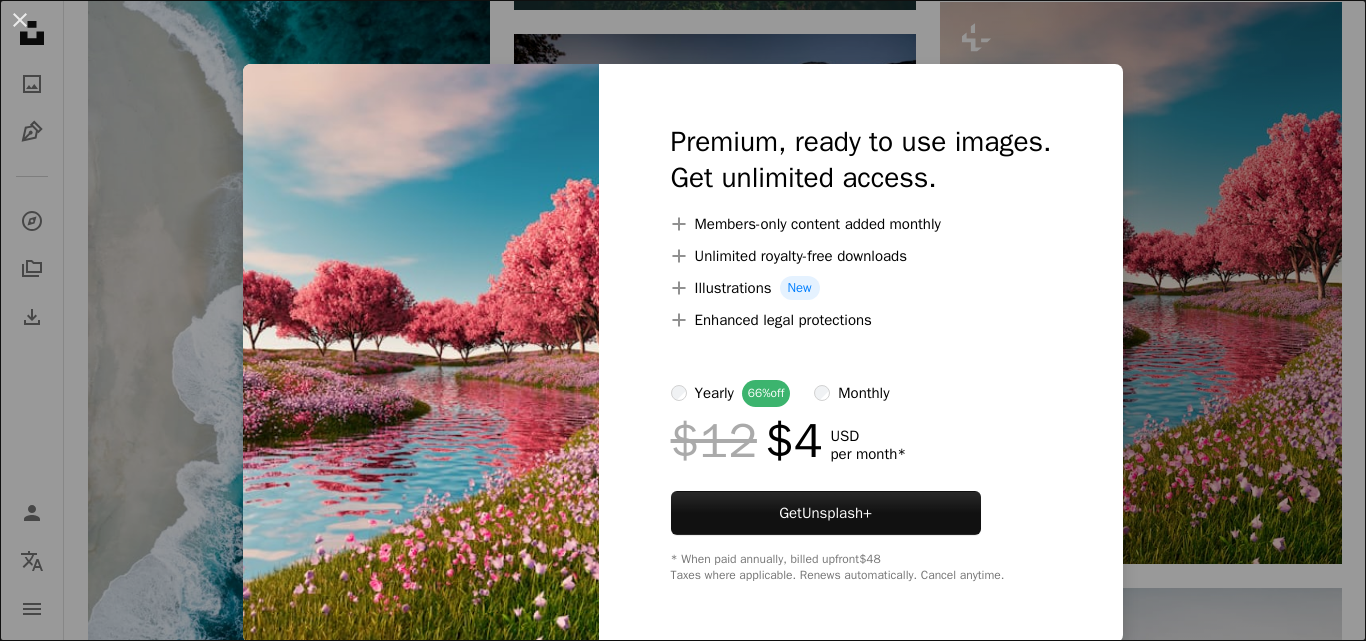 click on "A heart A plus sign [FIRST] [LAST] Available for hire A checkmark inside of a circle Arrow pointing down A heart A plus sign [FIRST] [LAST] Available for hire Arrow pointing down For" at bounding box center [683, 239] 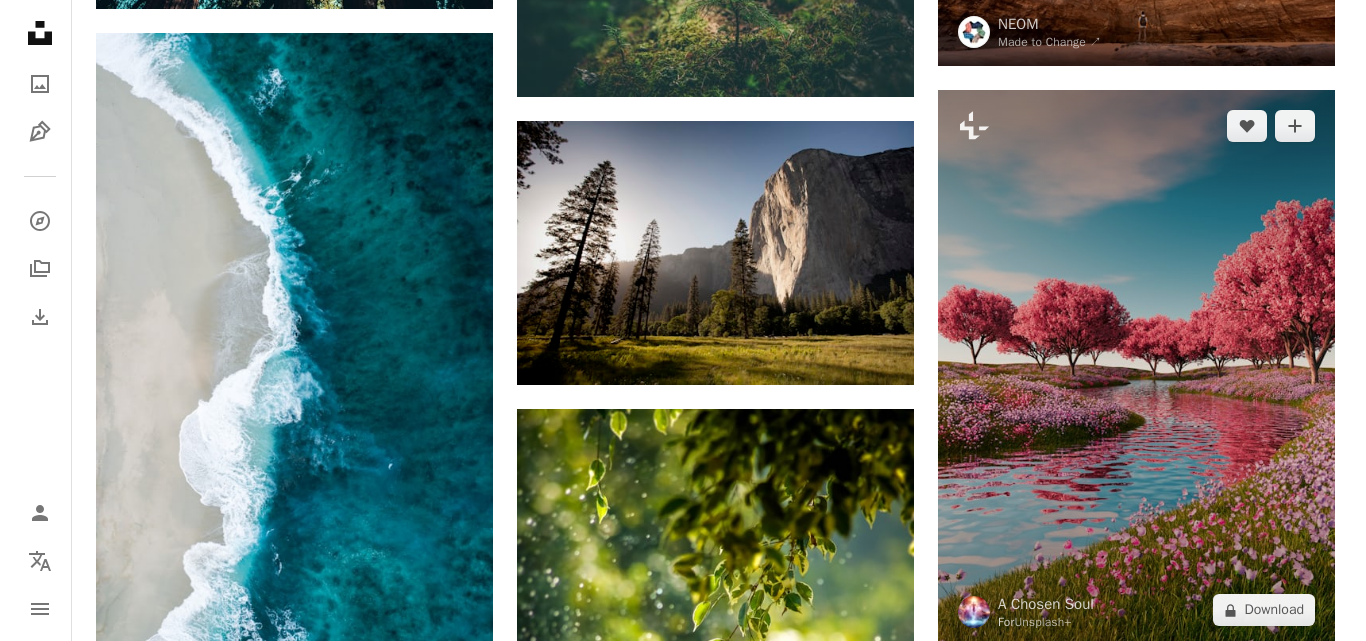 scroll, scrollTop: 3000, scrollLeft: 0, axis: vertical 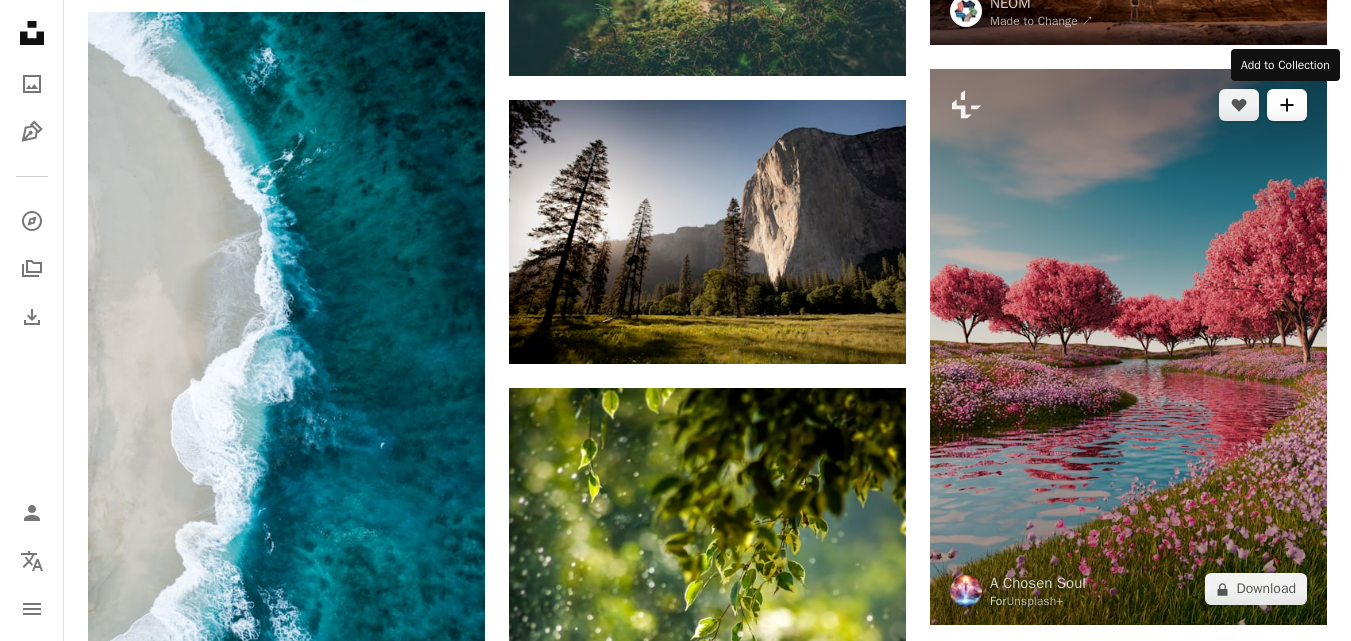 click on "A plus sign" 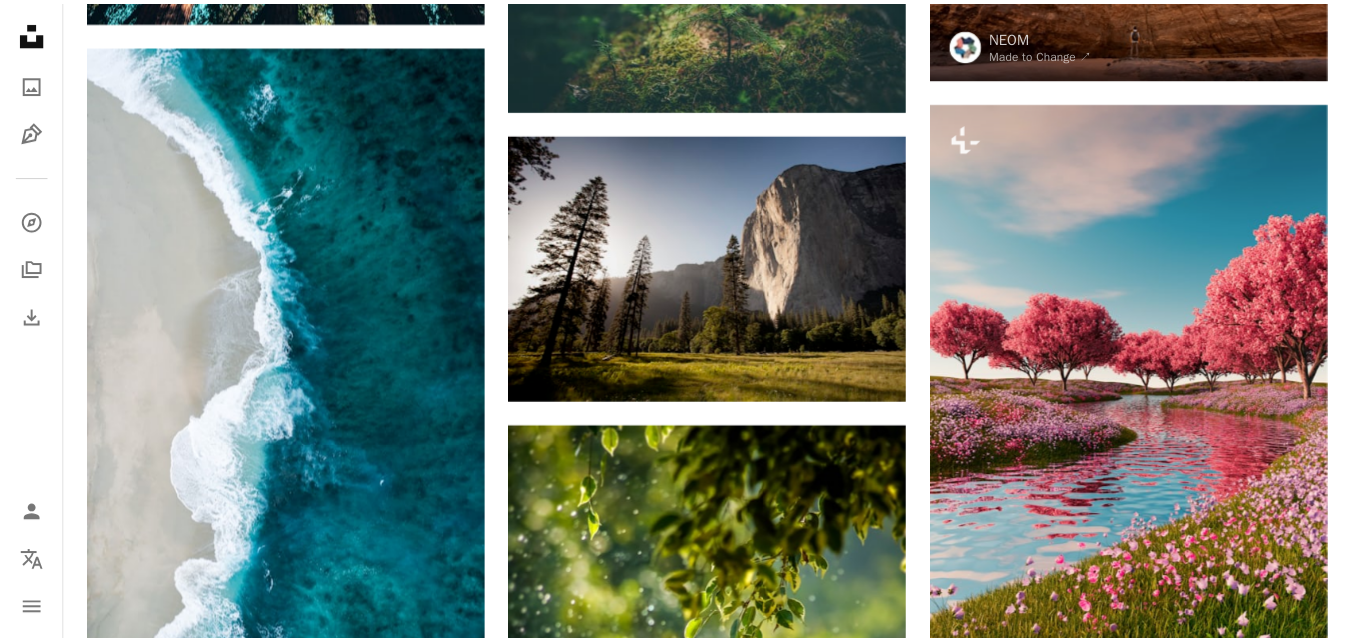 scroll, scrollTop: 200, scrollLeft: 0, axis: vertical 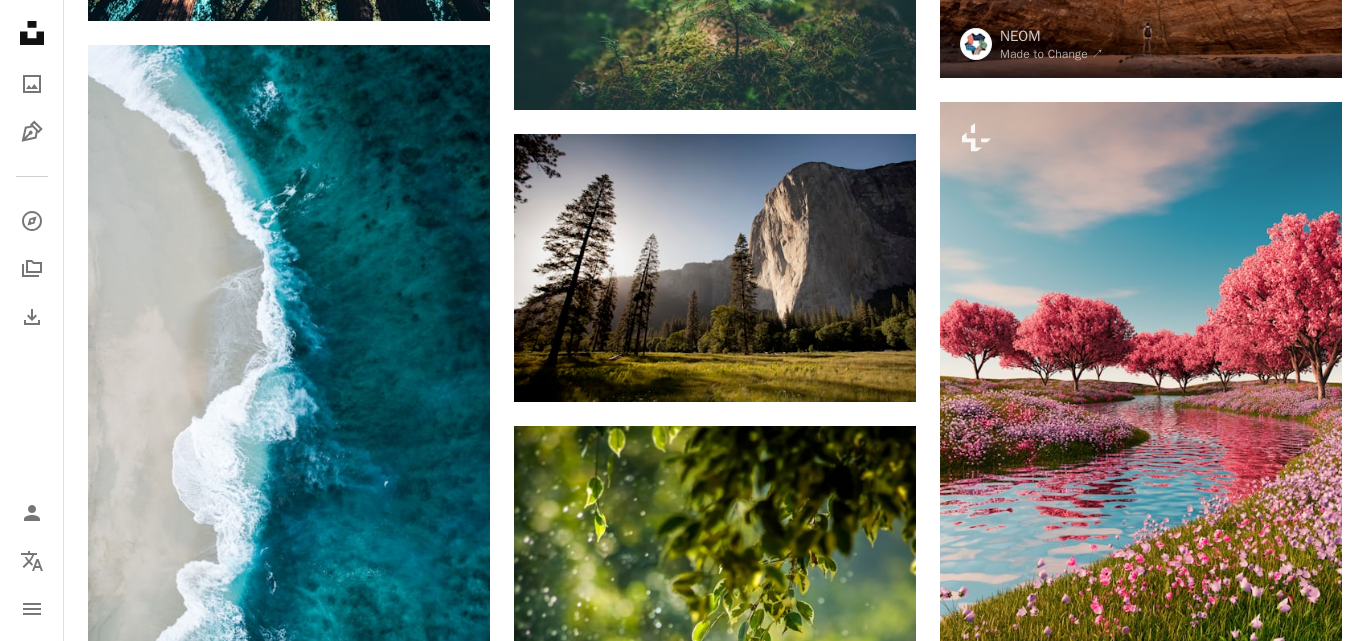 click on "An X shape Join Unsplash Already have an account?  Login First name Last name Email Username  (only letters, numbers and underscores) Password  (min. 8 char) Join By joining, you agree to the  Terms  and  Privacy Policy ." at bounding box center [683, 3998] 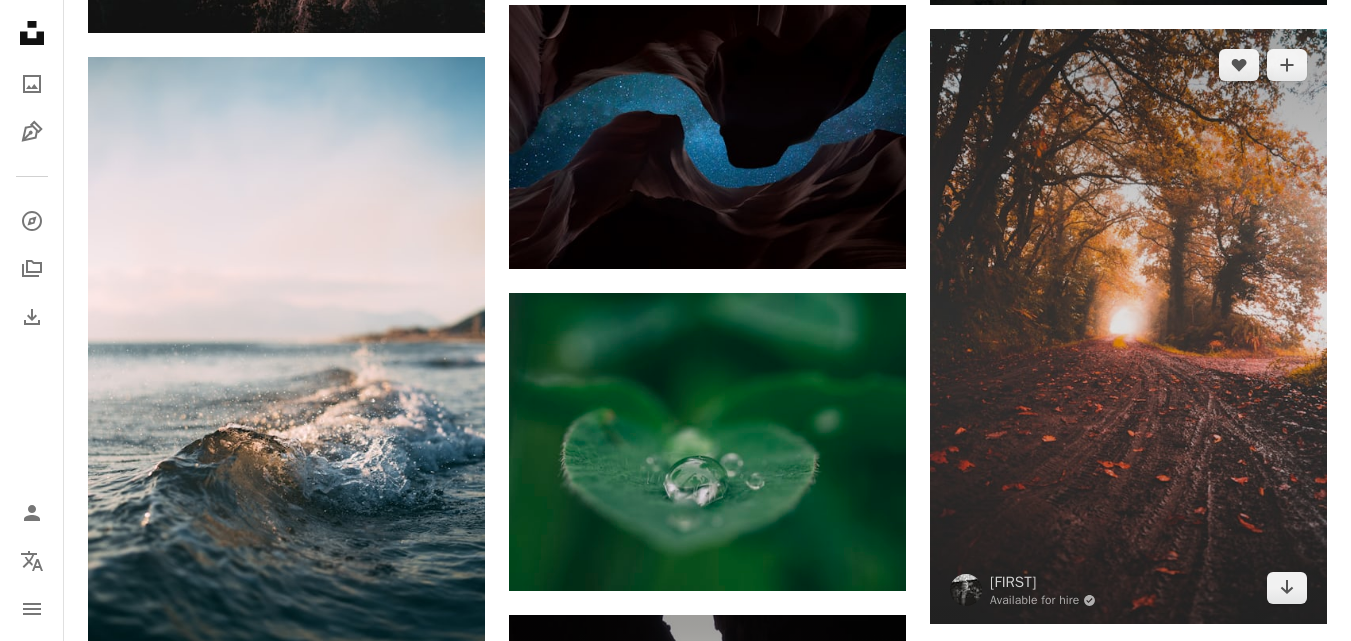 scroll, scrollTop: 4600, scrollLeft: 0, axis: vertical 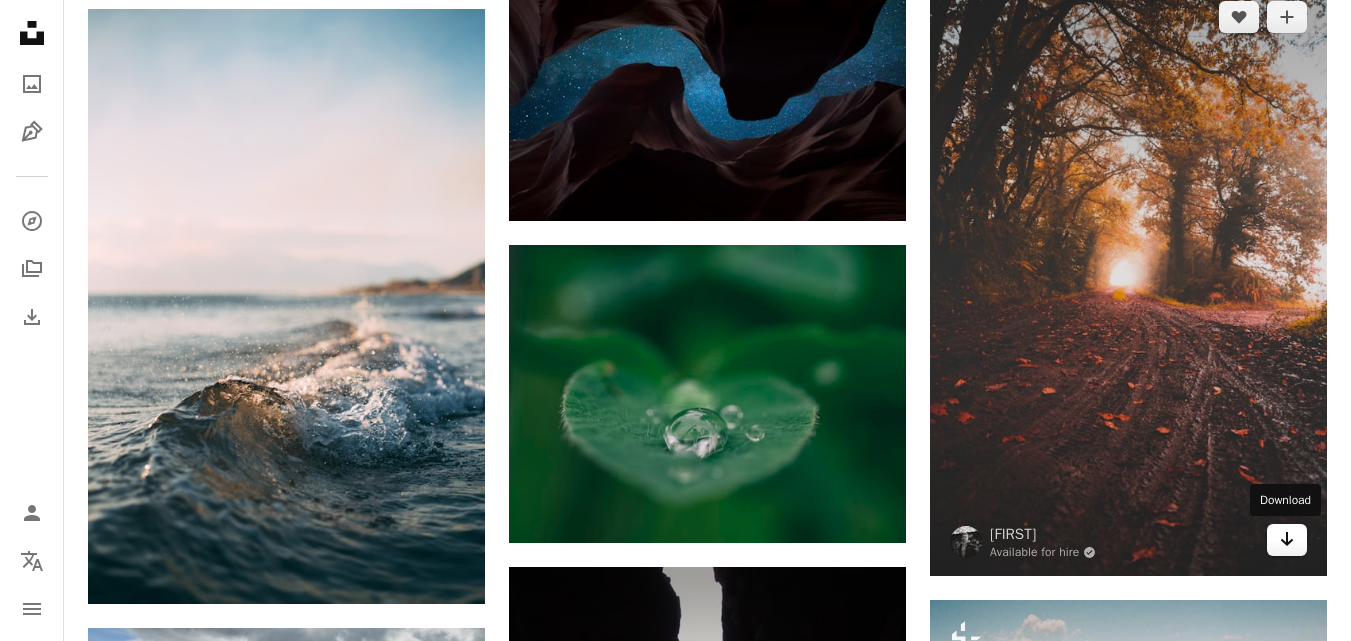 click on "Arrow pointing down" at bounding box center (1287, 540) 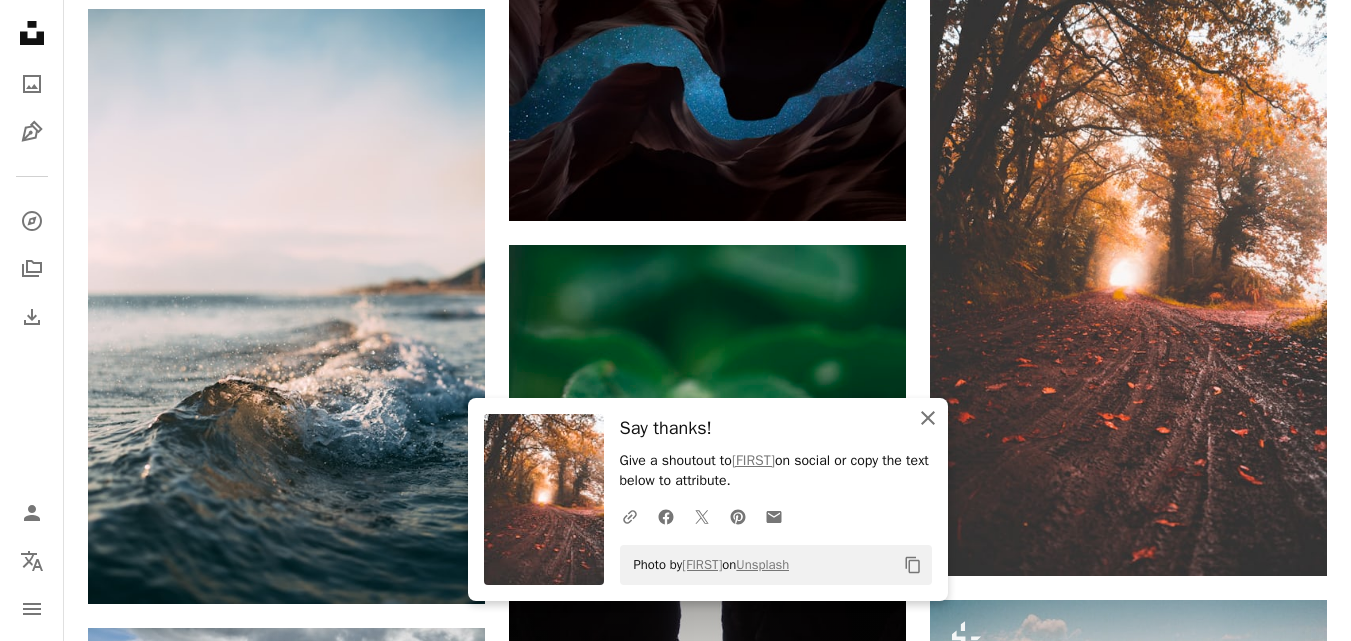 click on "An X shape" 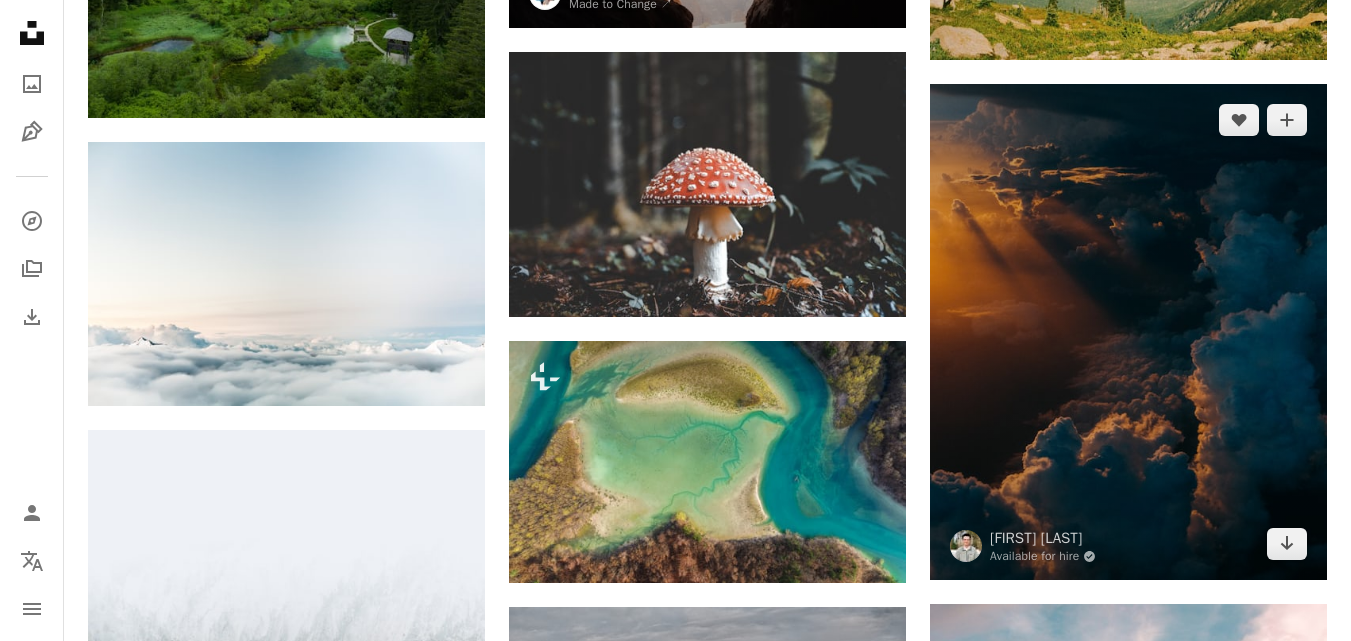 scroll, scrollTop: 5400, scrollLeft: 0, axis: vertical 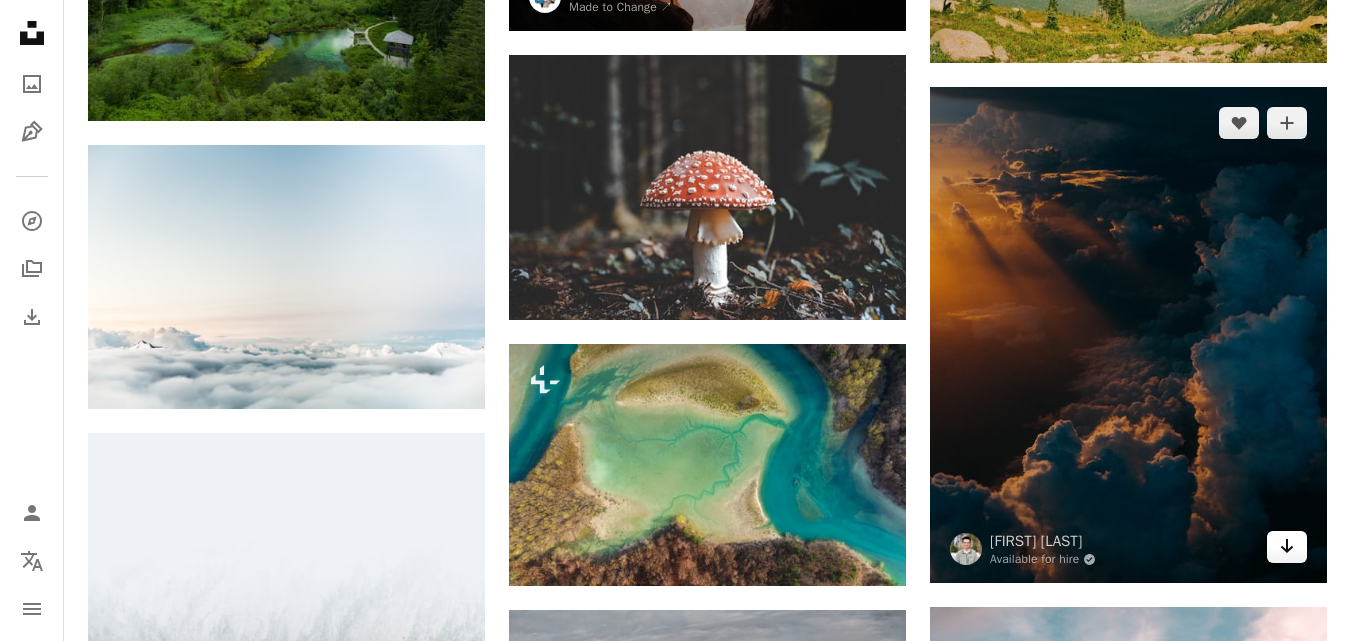 click on "Arrow pointing down" at bounding box center [1287, 547] 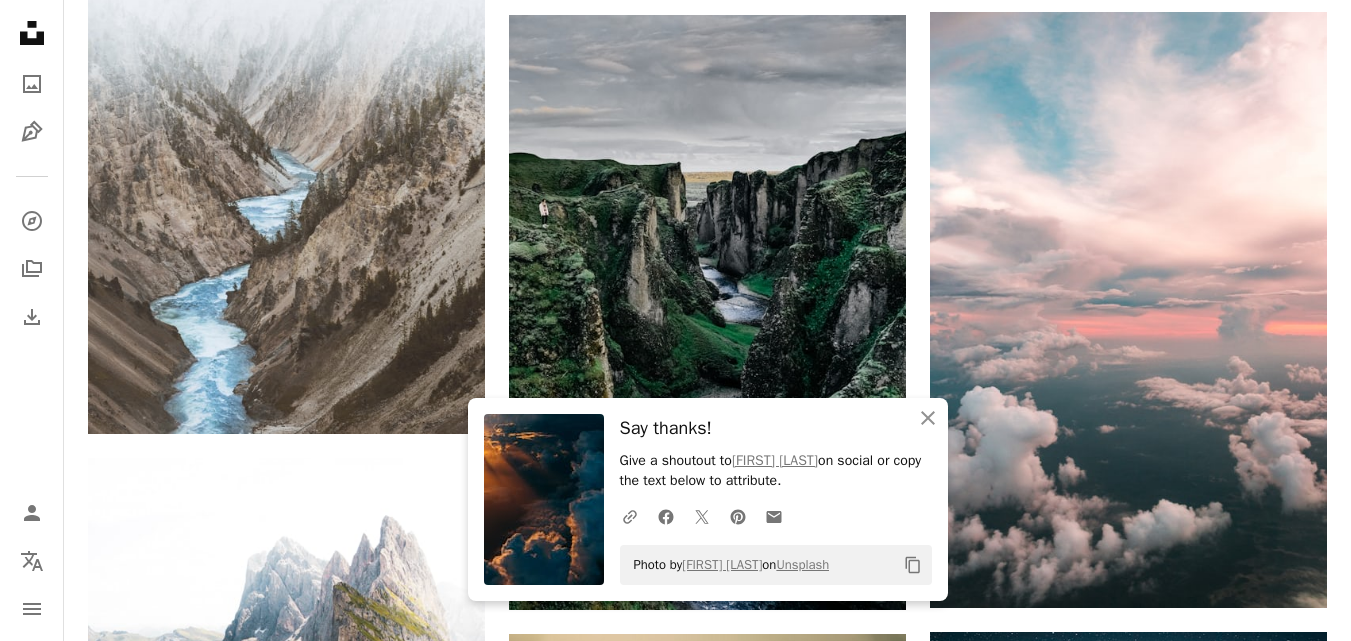 scroll, scrollTop: 6100, scrollLeft: 0, axis: vertical 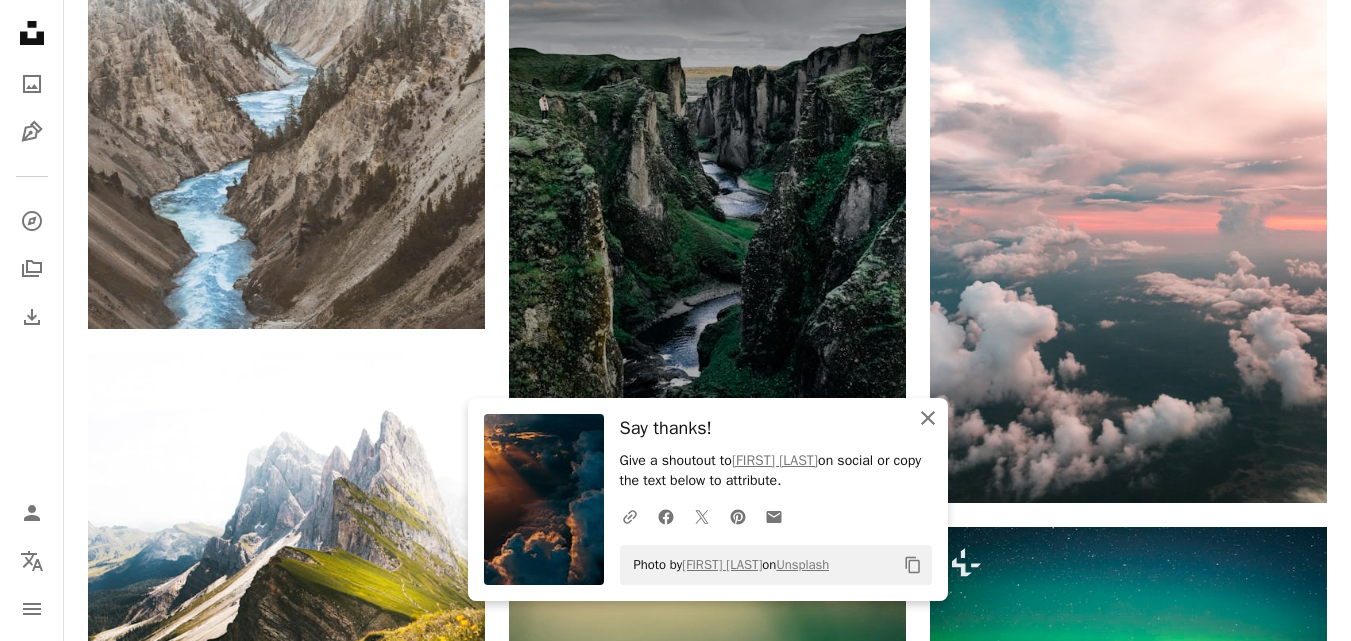 drag, startPoint x: 930, startPoint y: 417, endPoint x: 869, endPoint y: 366, distance: 79.51101 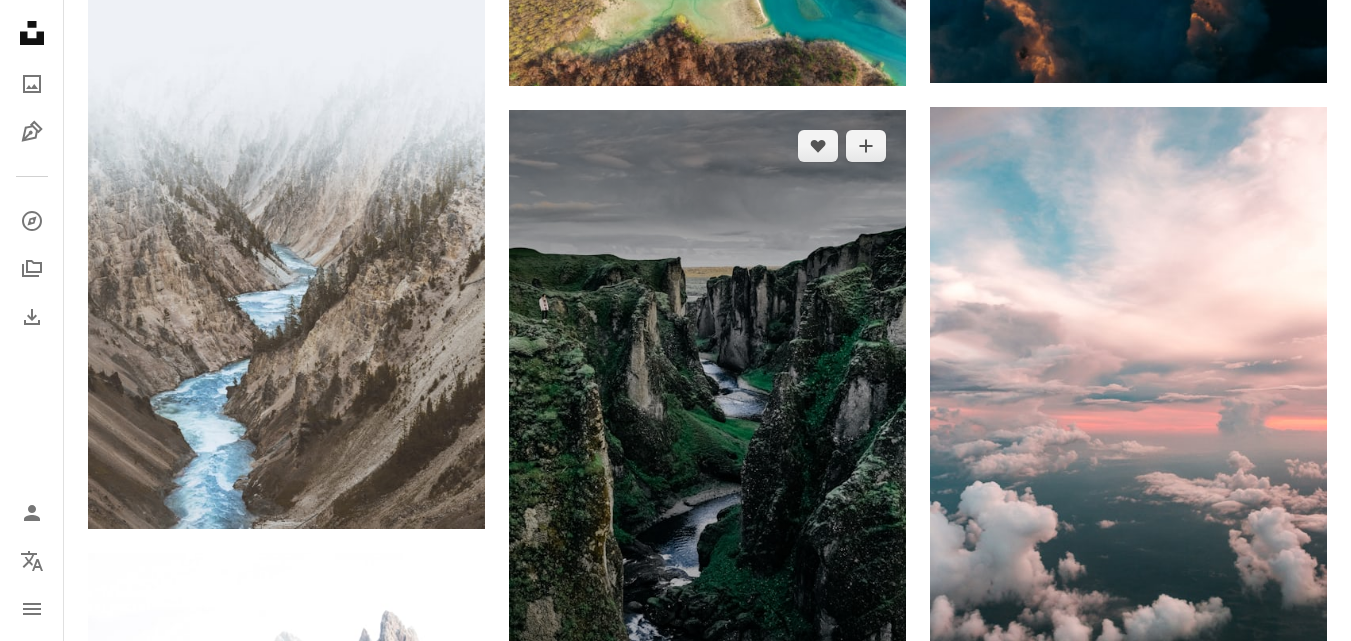 scroll, scrollTop: 6000, scrollLeft: 0, axis: vertical 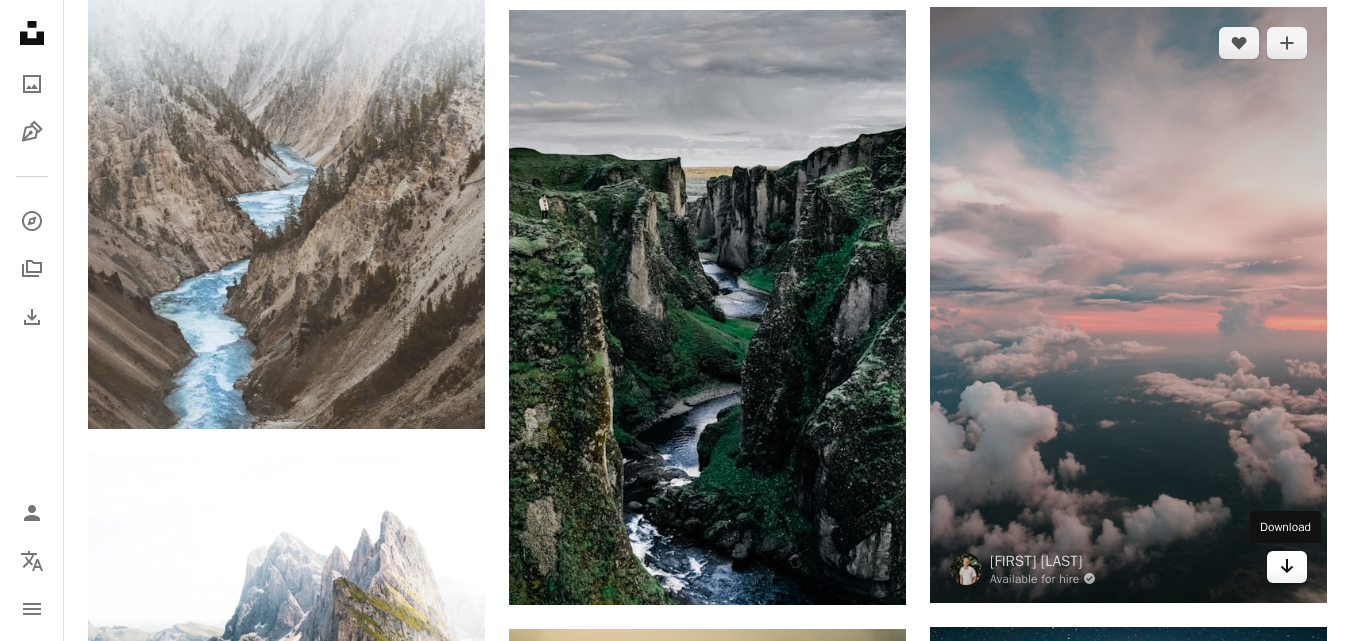 click on "Arrow pointing down" 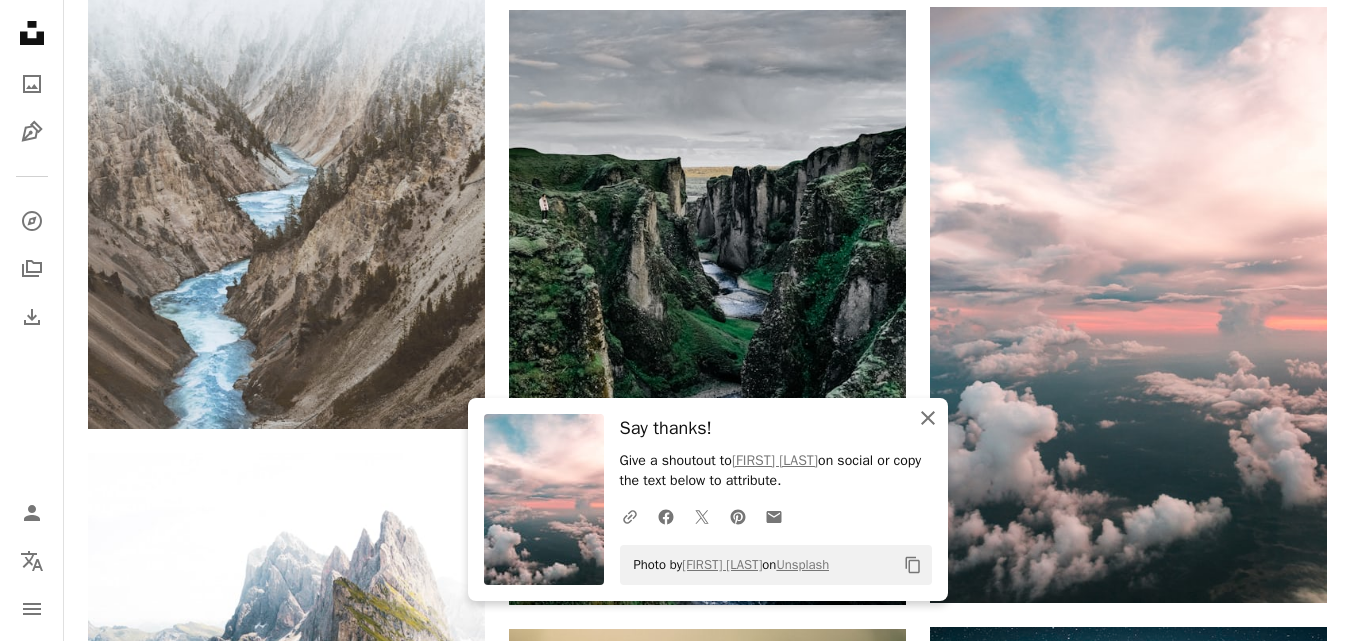 click on "An X shape" 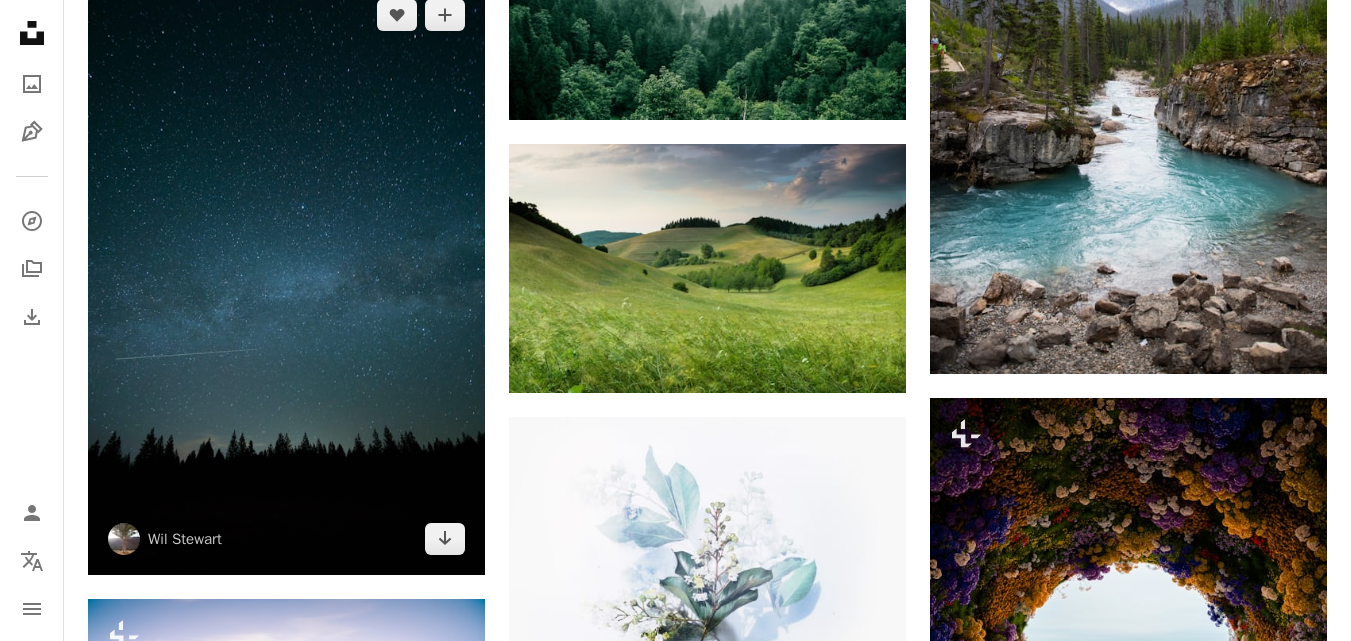 scroll, scrollTop: 7400, scrollLeft: 0, axis: vertical 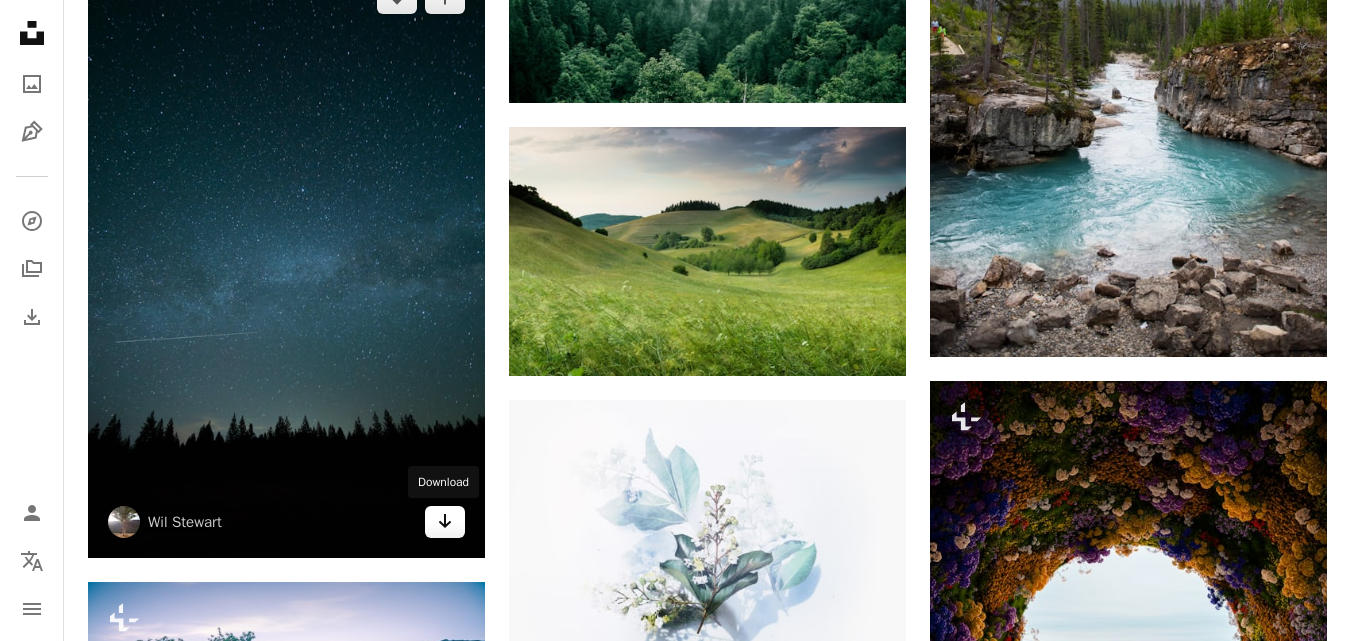 click on "Arrow pointing down" at bounding box center [445, 522] 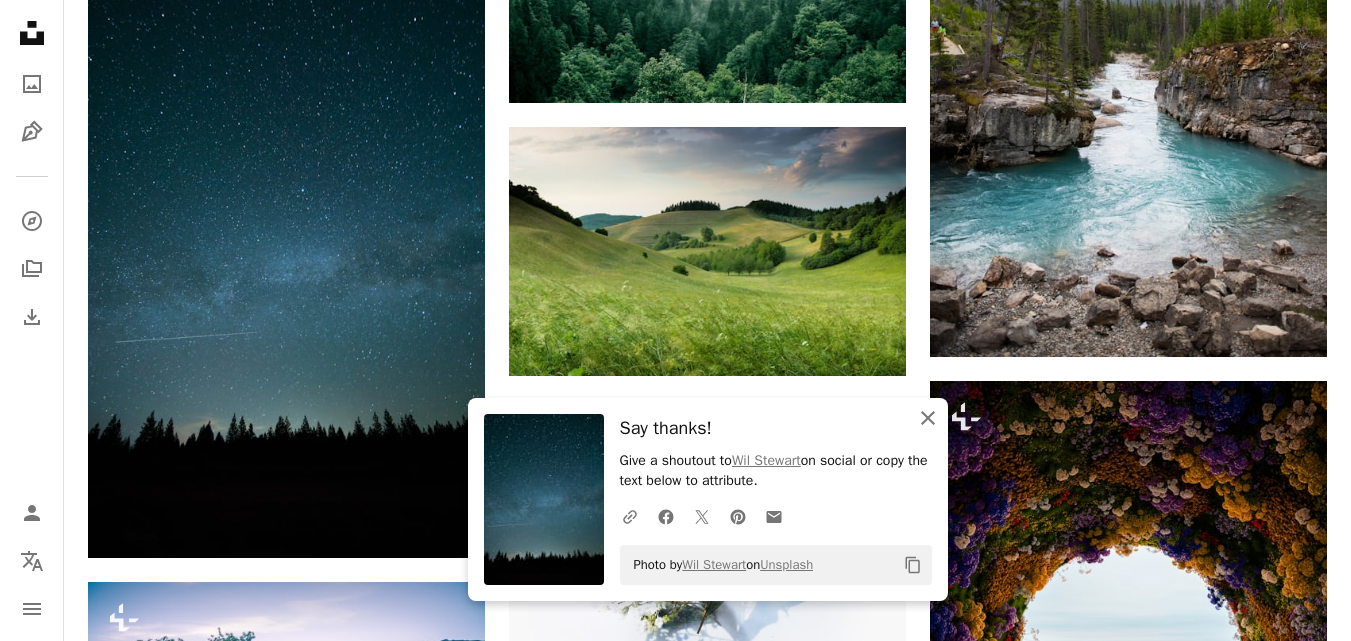 click 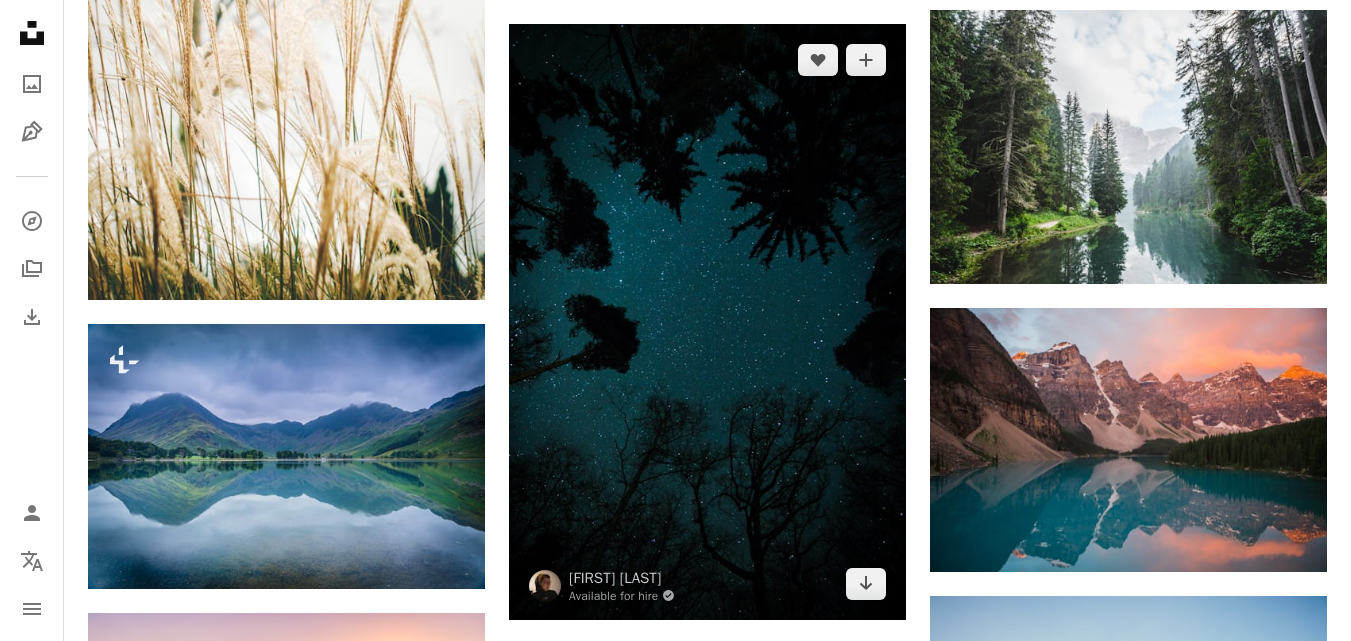 scroll, scrollTop: 10400, scrollLeft: 0, axis: vertical 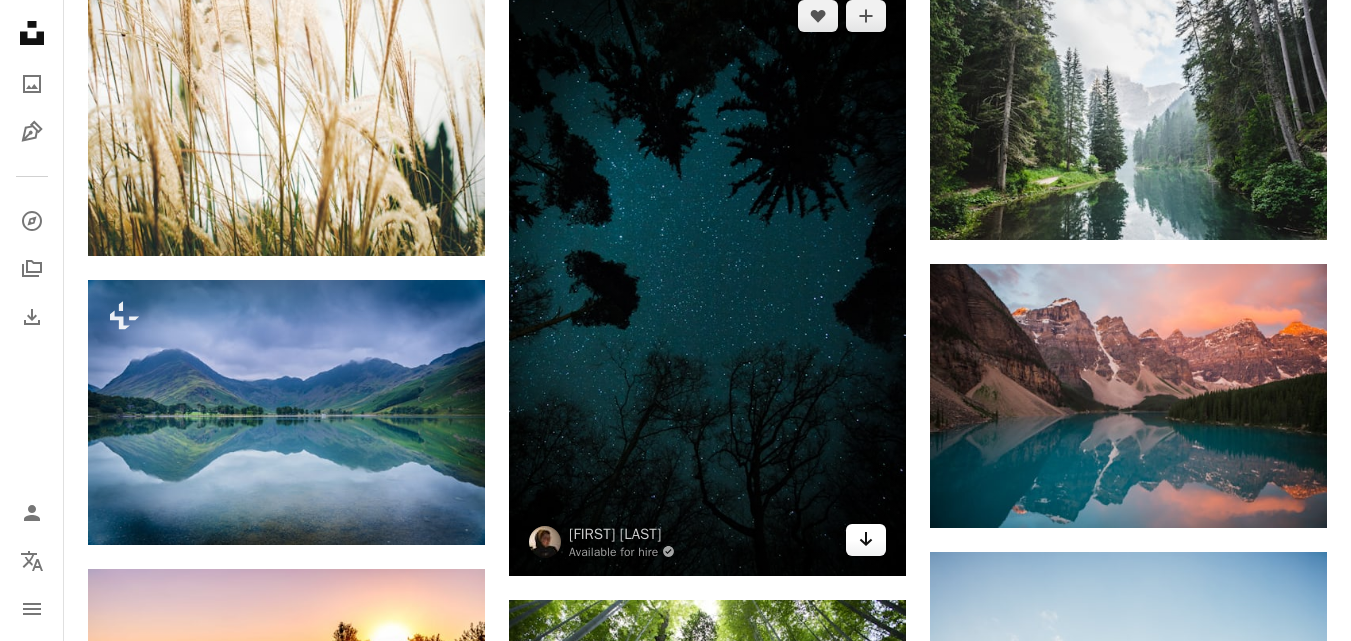 click on "Arrow pointing down" 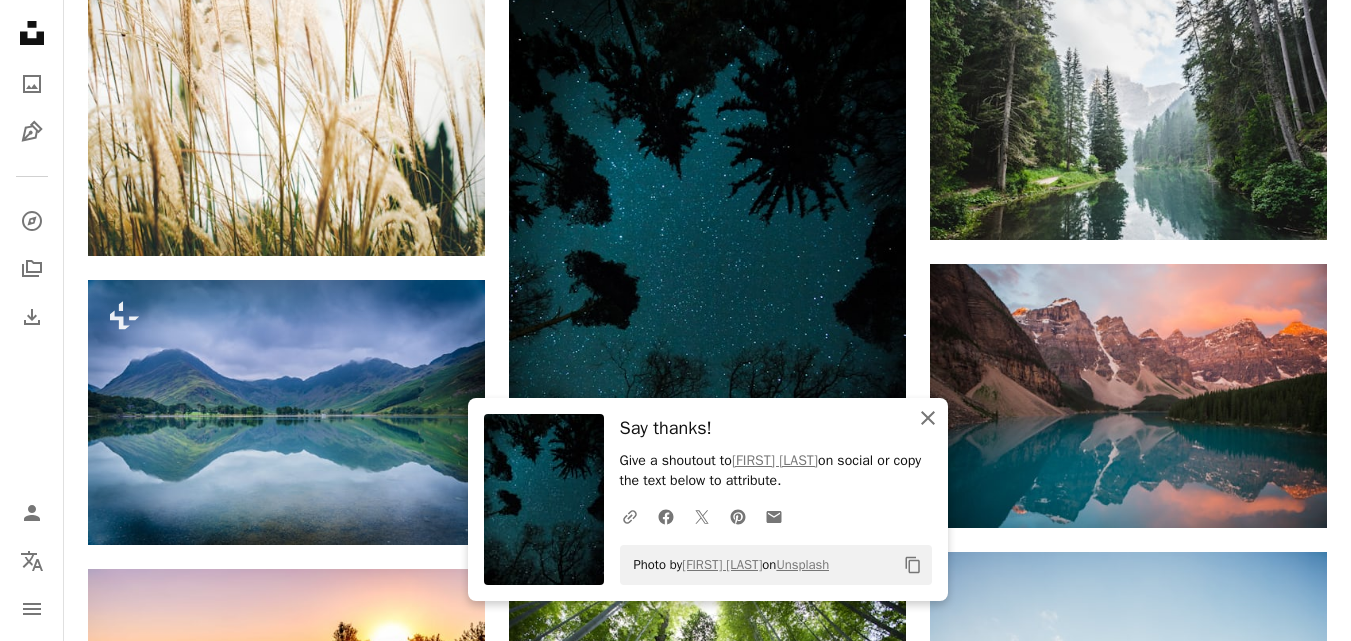 click 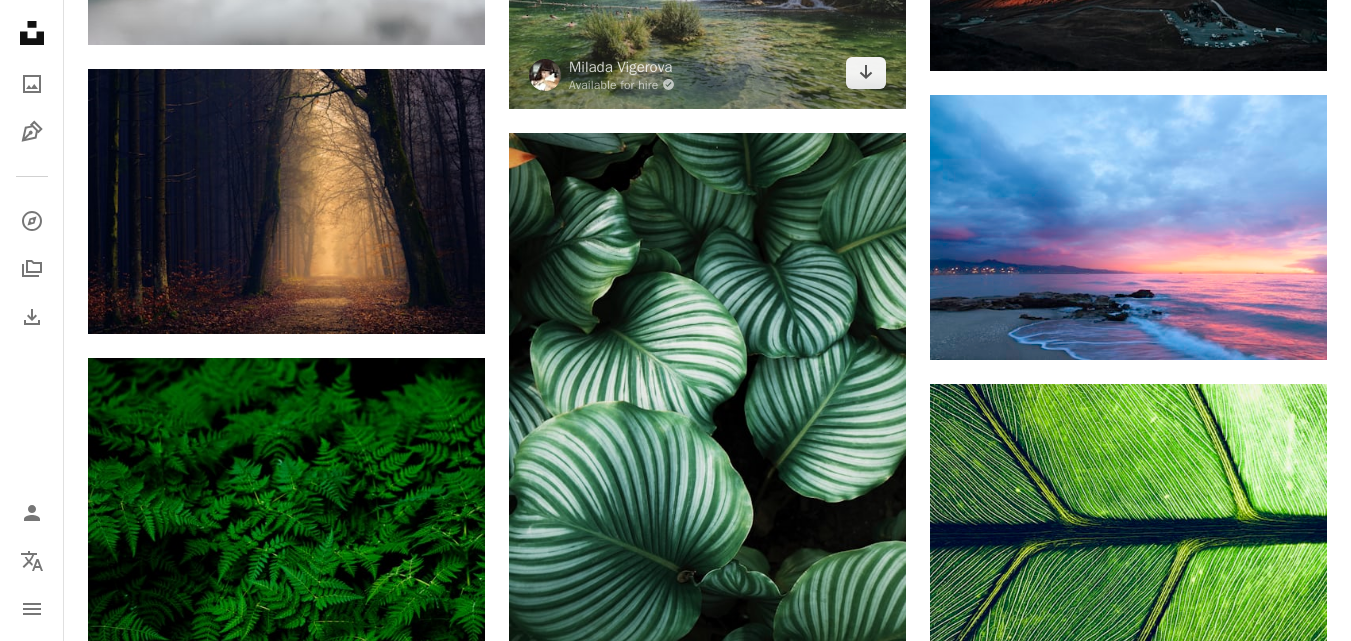 scroll, scrollTop: 11800, scrollLeft: 0, axis: vertical 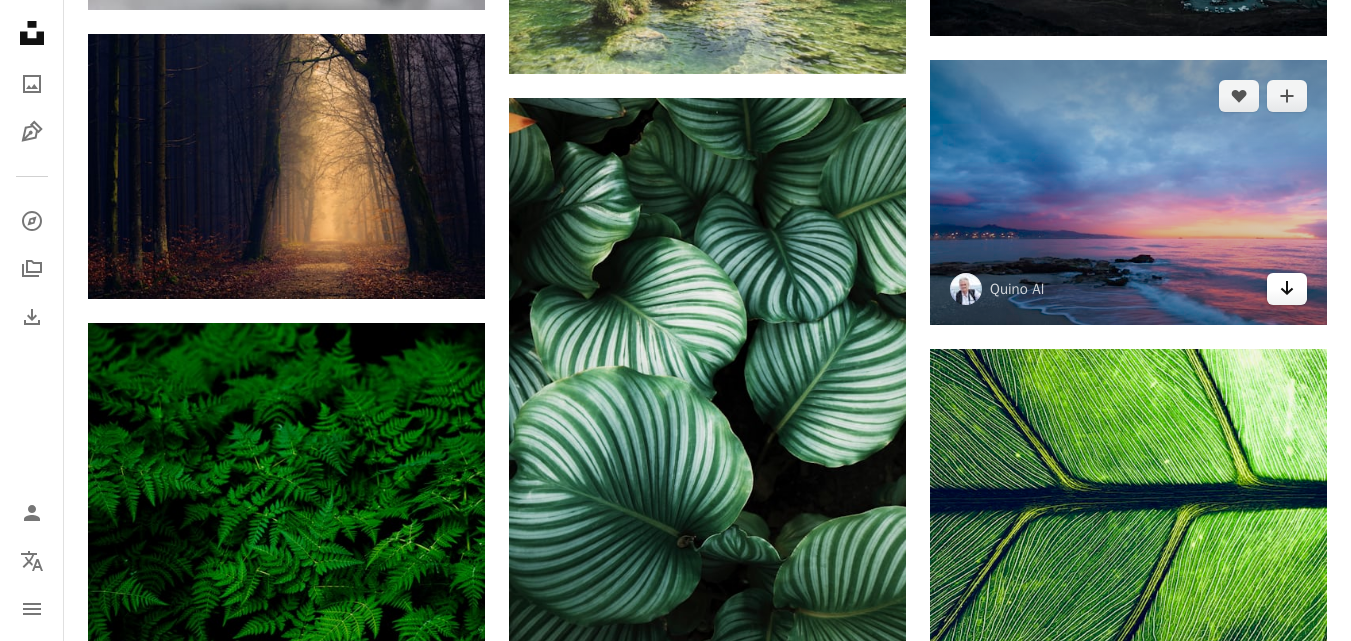 click on "Arrow pointing down" at bounding box center [1287, 289] 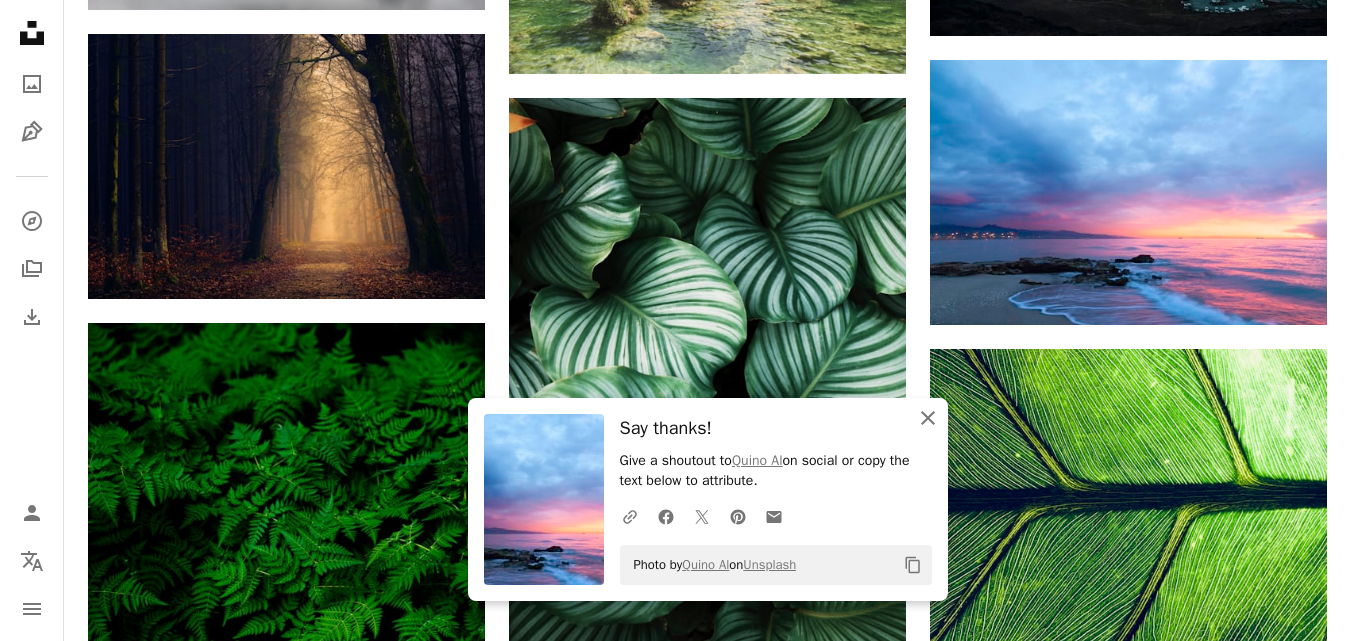 click on "An X shape" 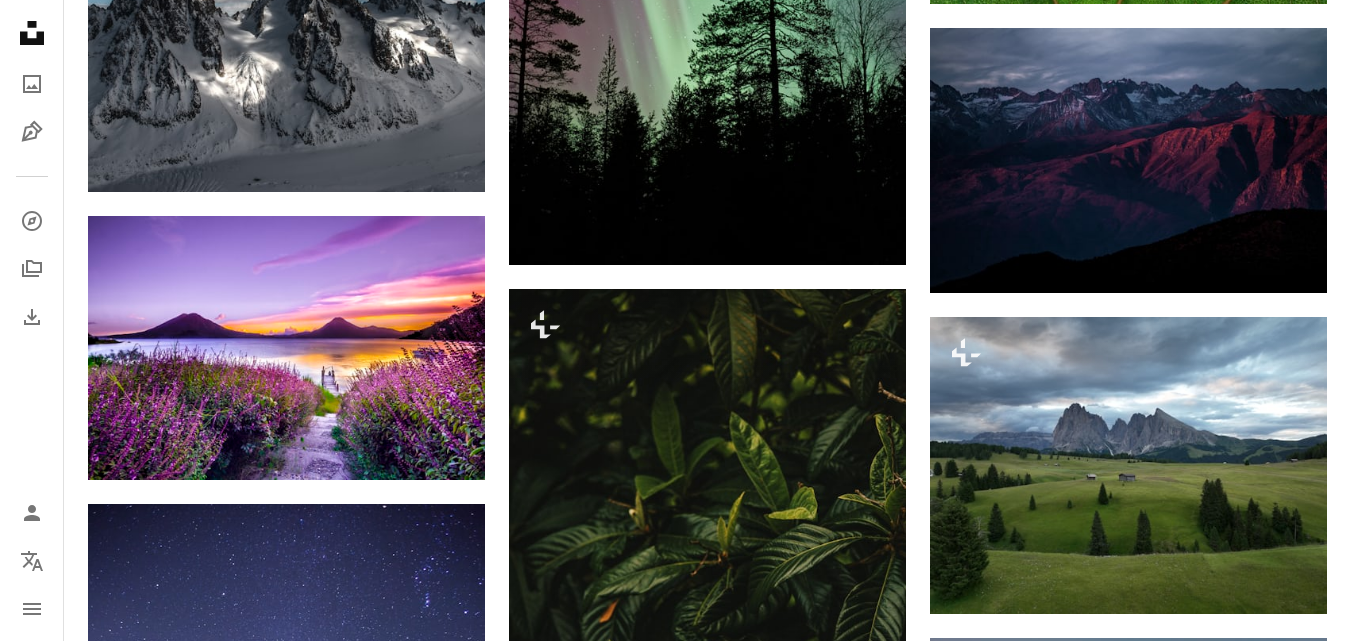 scroll, scrollTop: 15900, scrollLeft: 0, axis: vertical 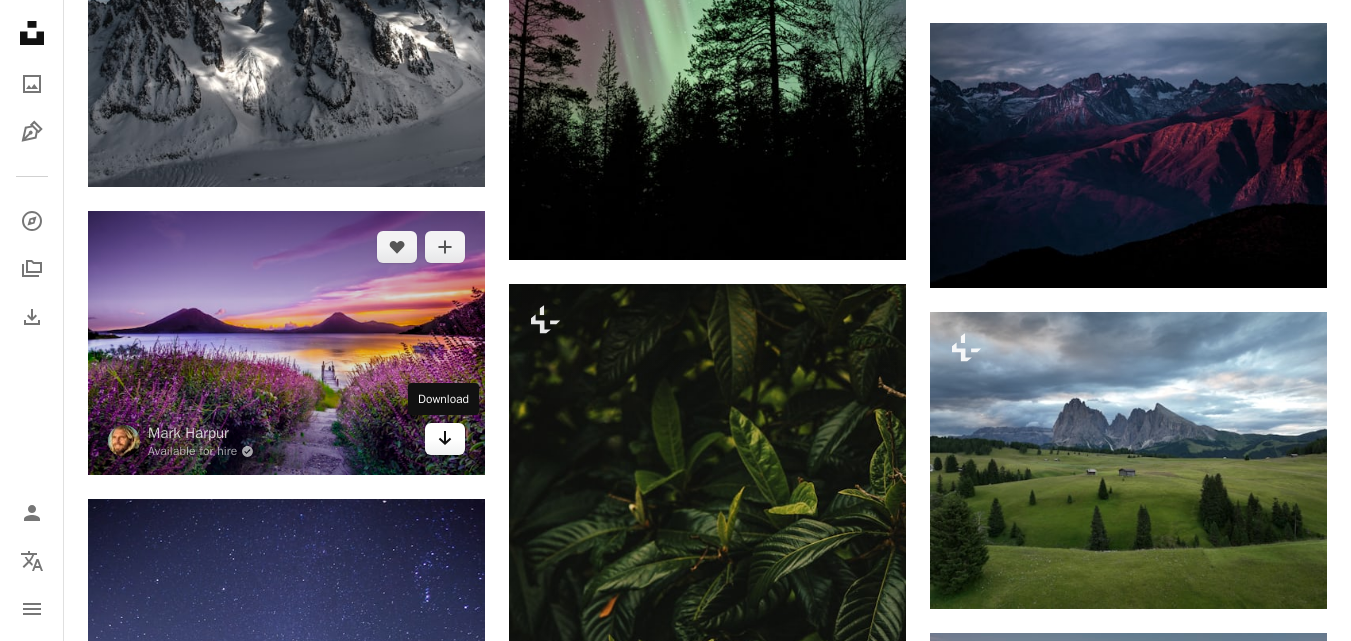 click 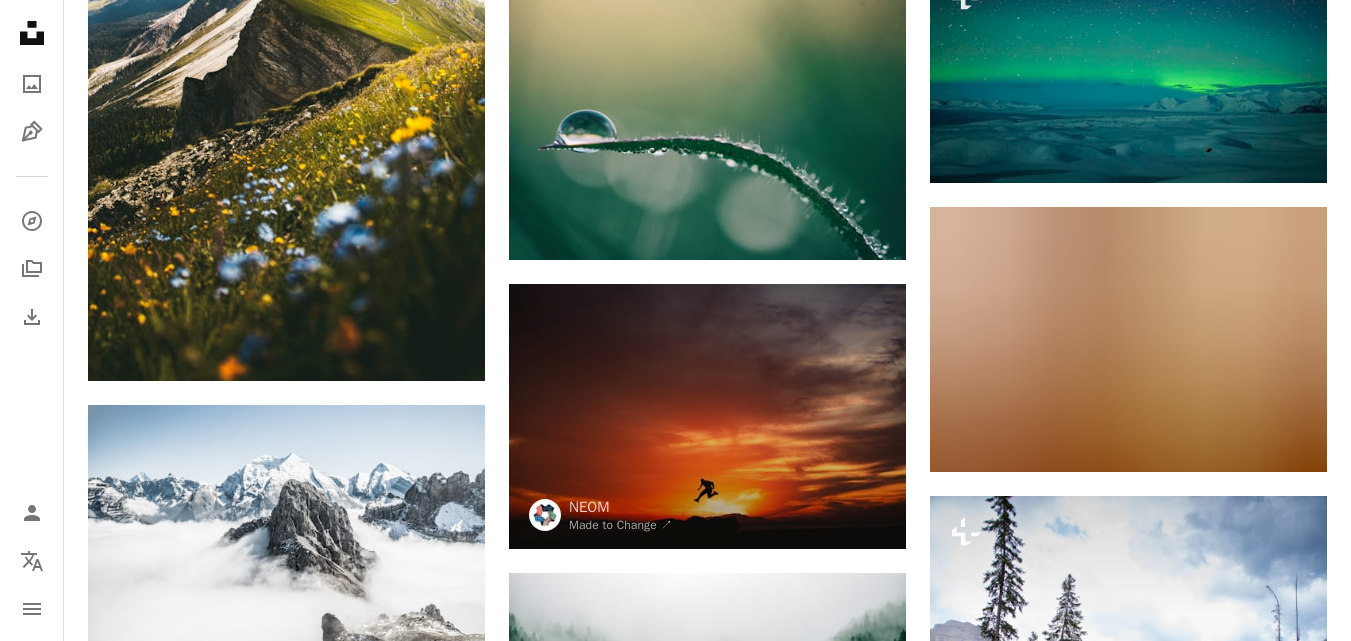 scroll, scrollTop: 6400, scrollLeft: 0, axis: vertical 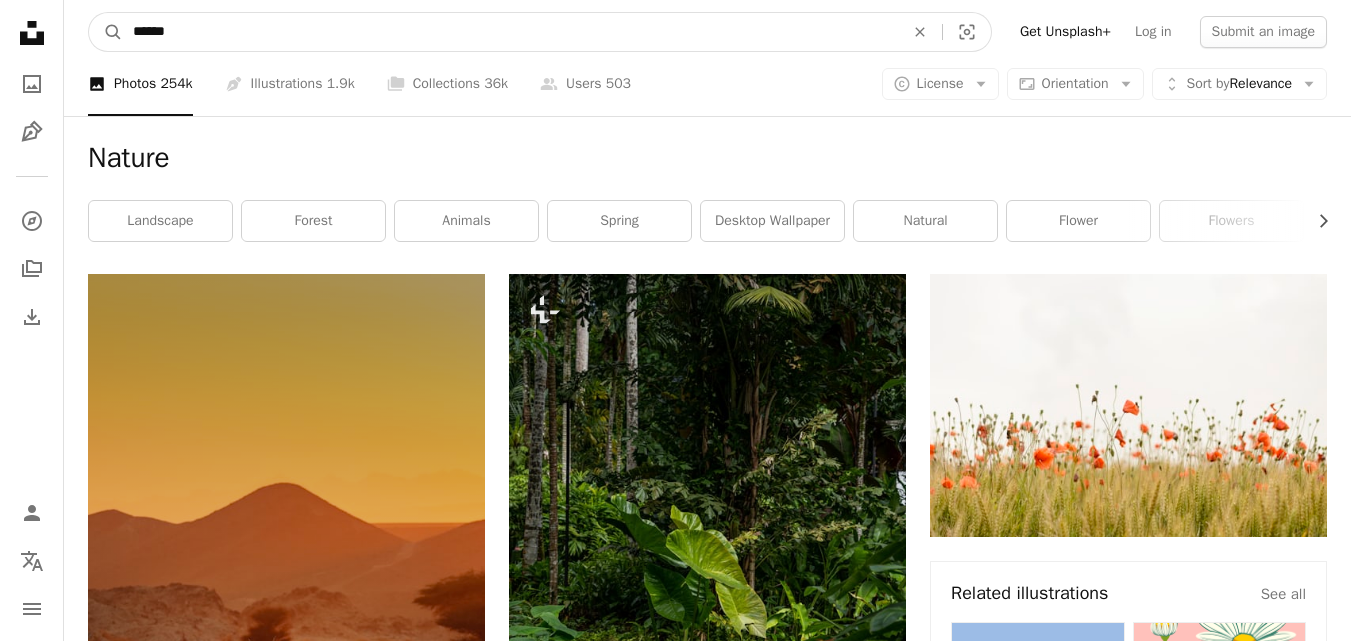 click on "******" at bounding box center [510, 32] 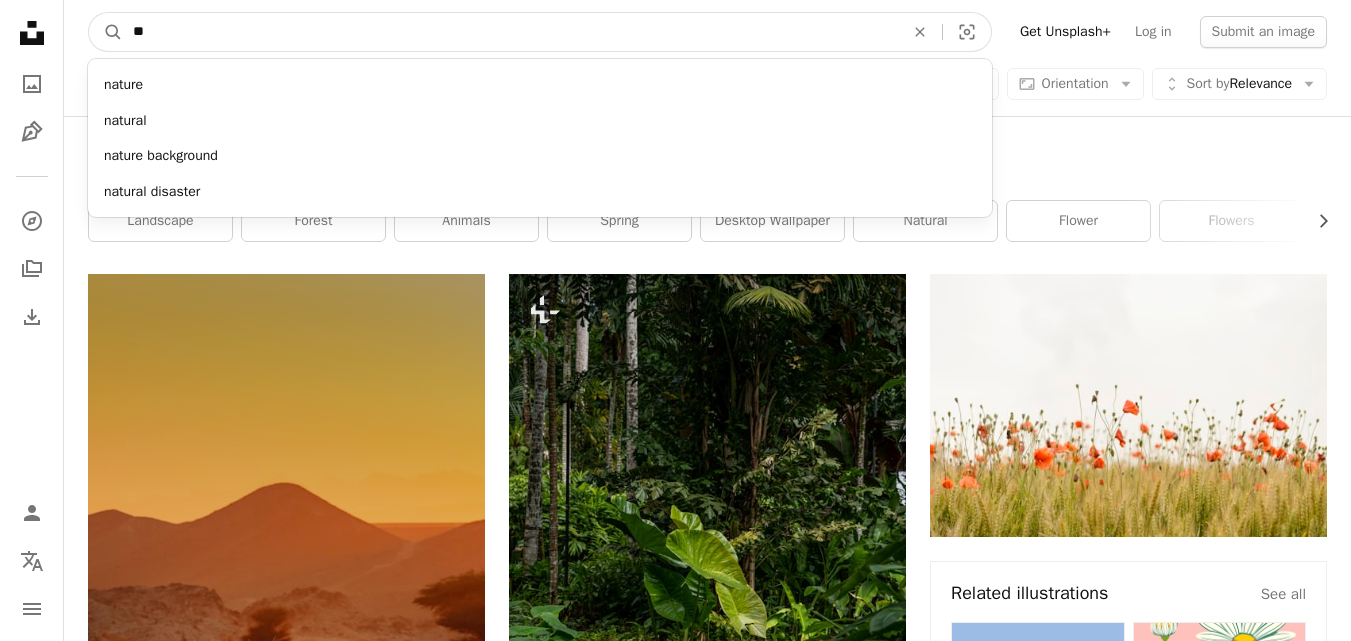 type on "*" 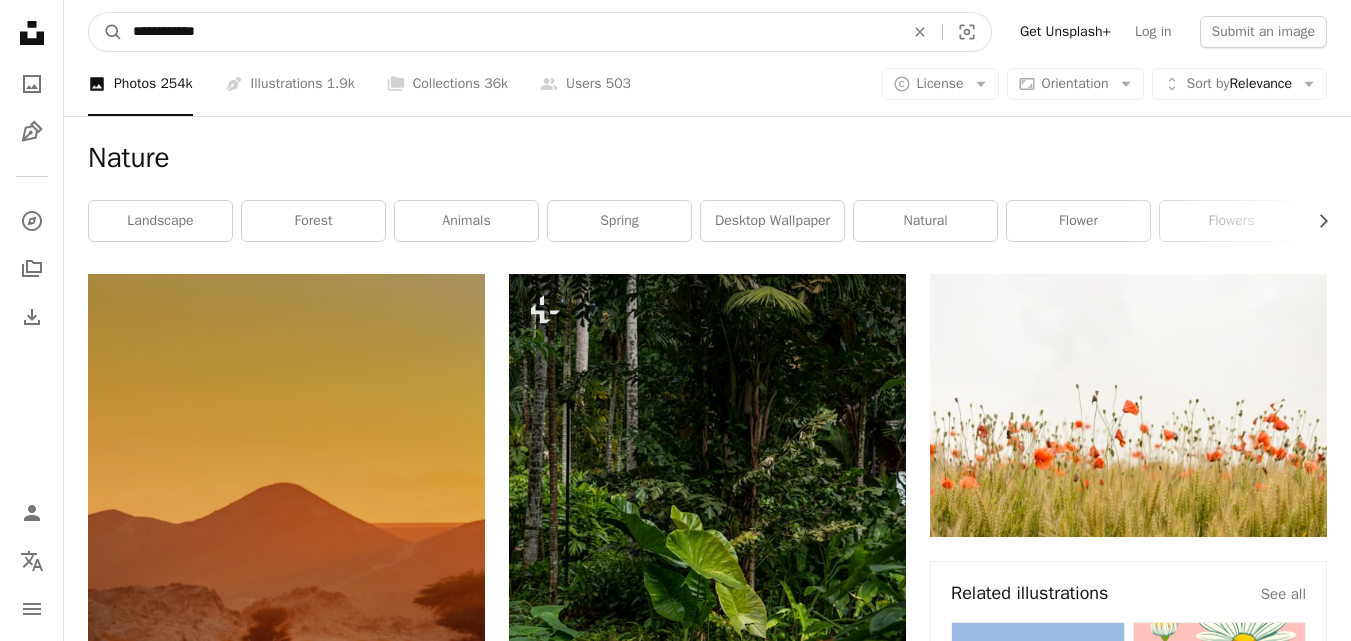 type on "**********" 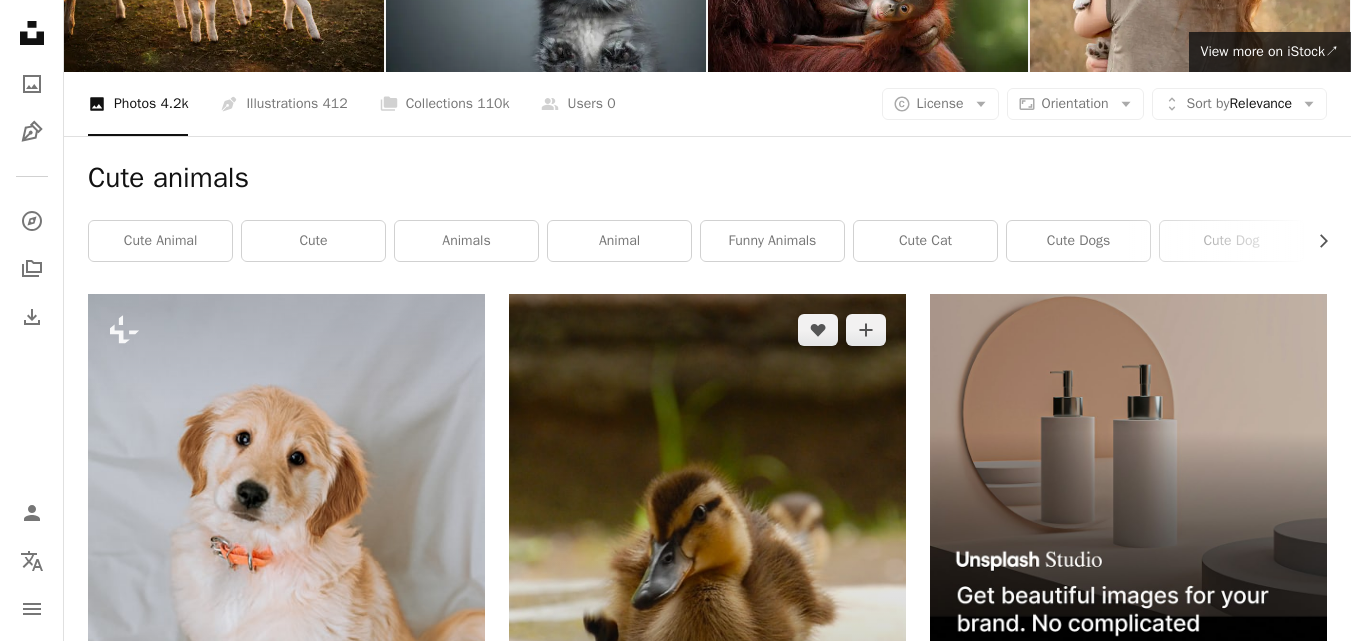 scroll, scrollTop: 0, scrollLeft: 0, axis: both 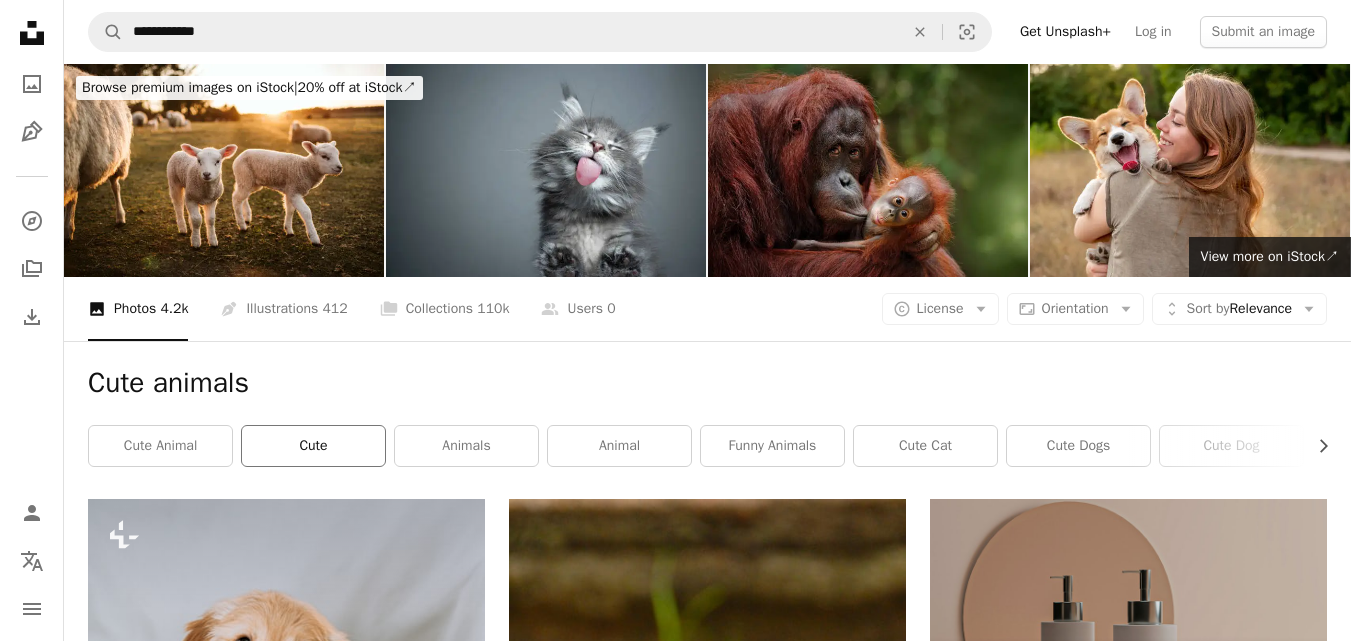 click on "cute" at bounding box center [313, 446] 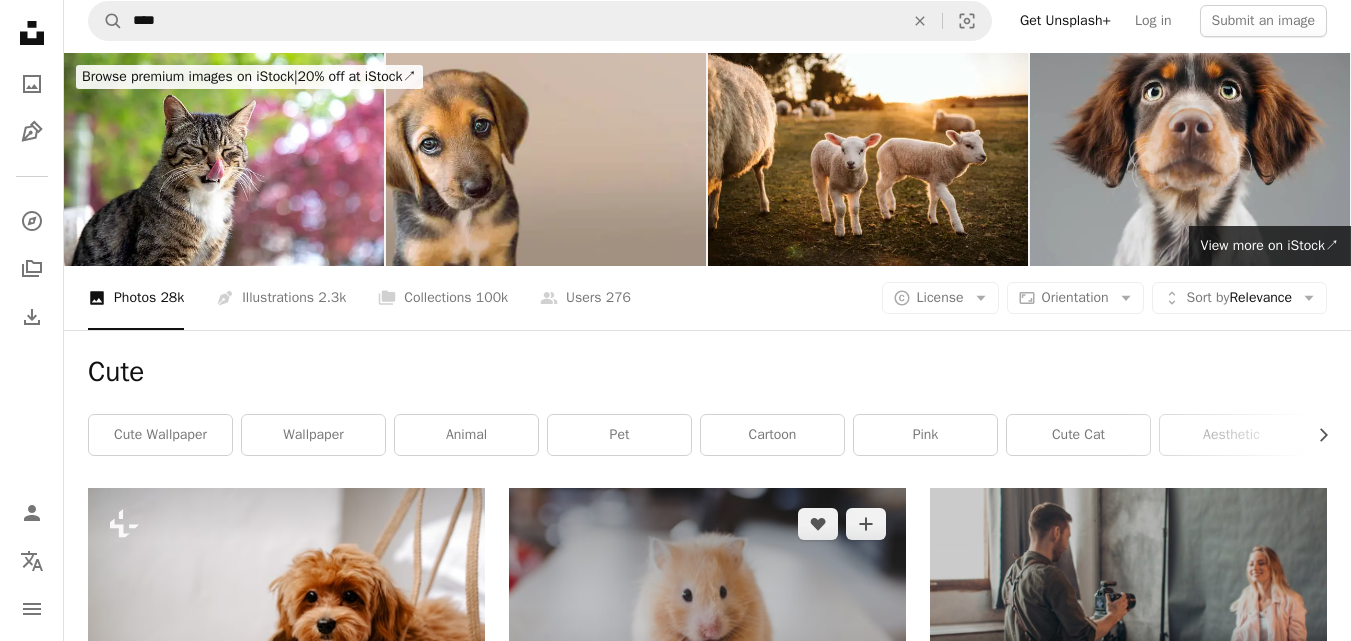 scroll, scrollTop: 0, scrollLeft: 0, axis: both 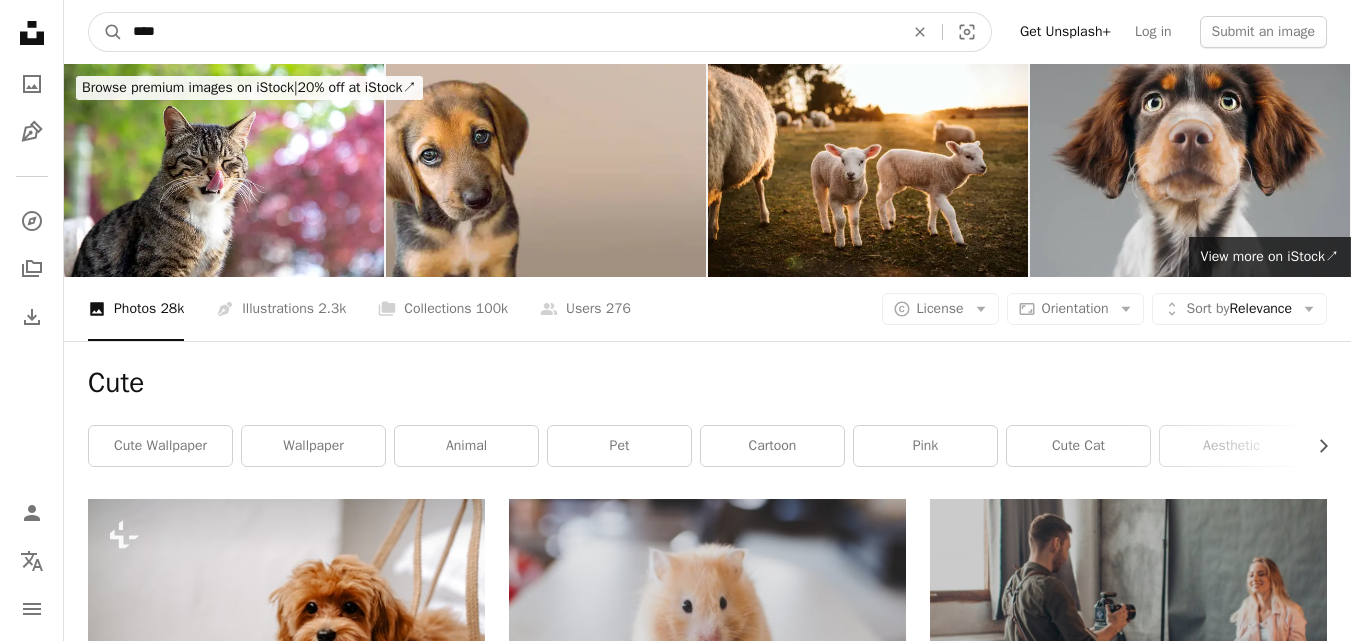 click on "****" at bounding box center [510, 32] 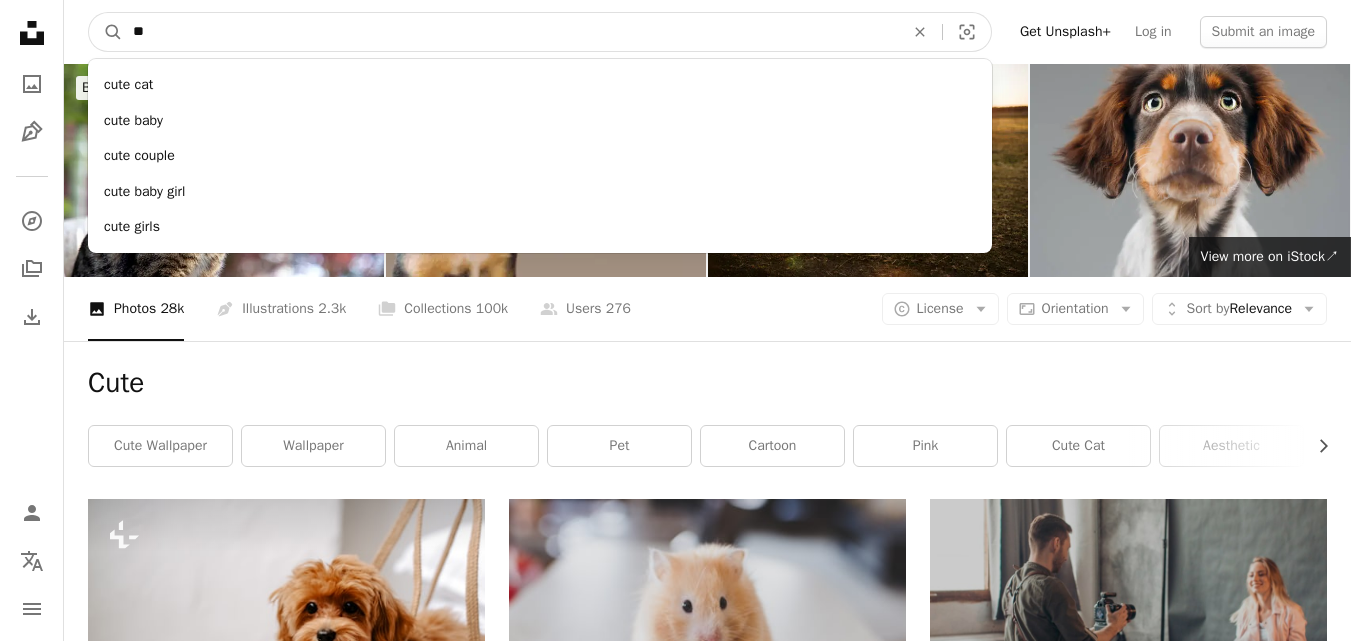 type on "*" 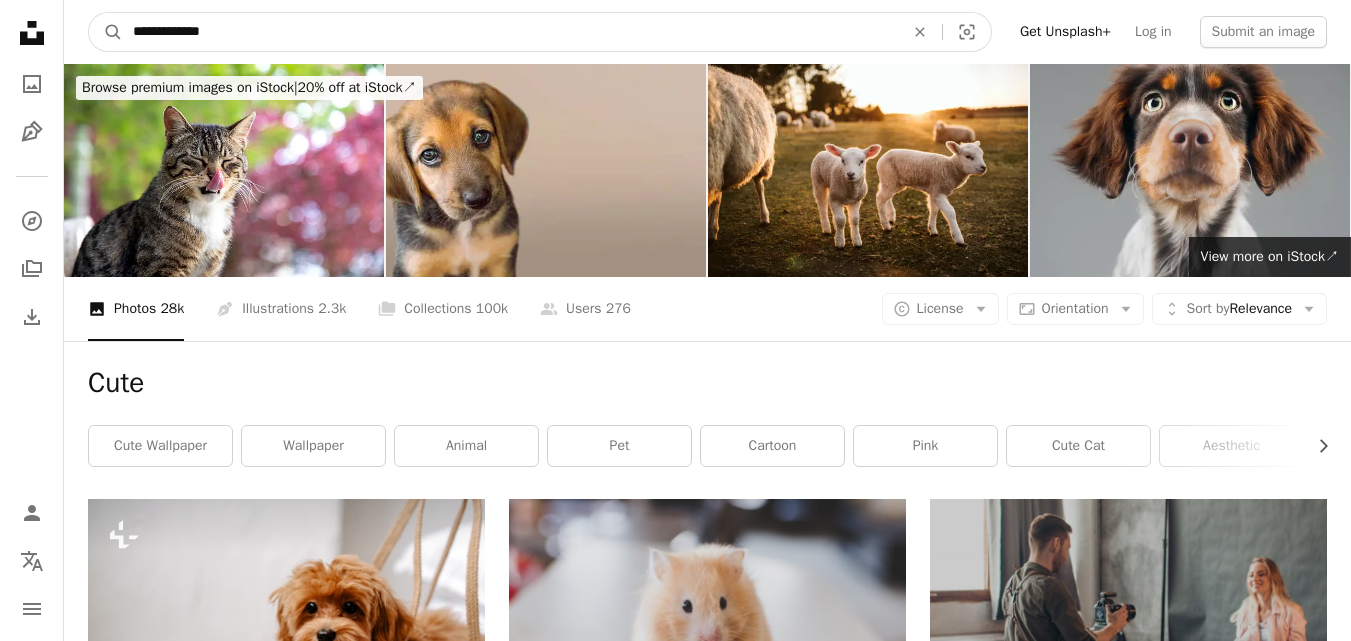 type on "**********" 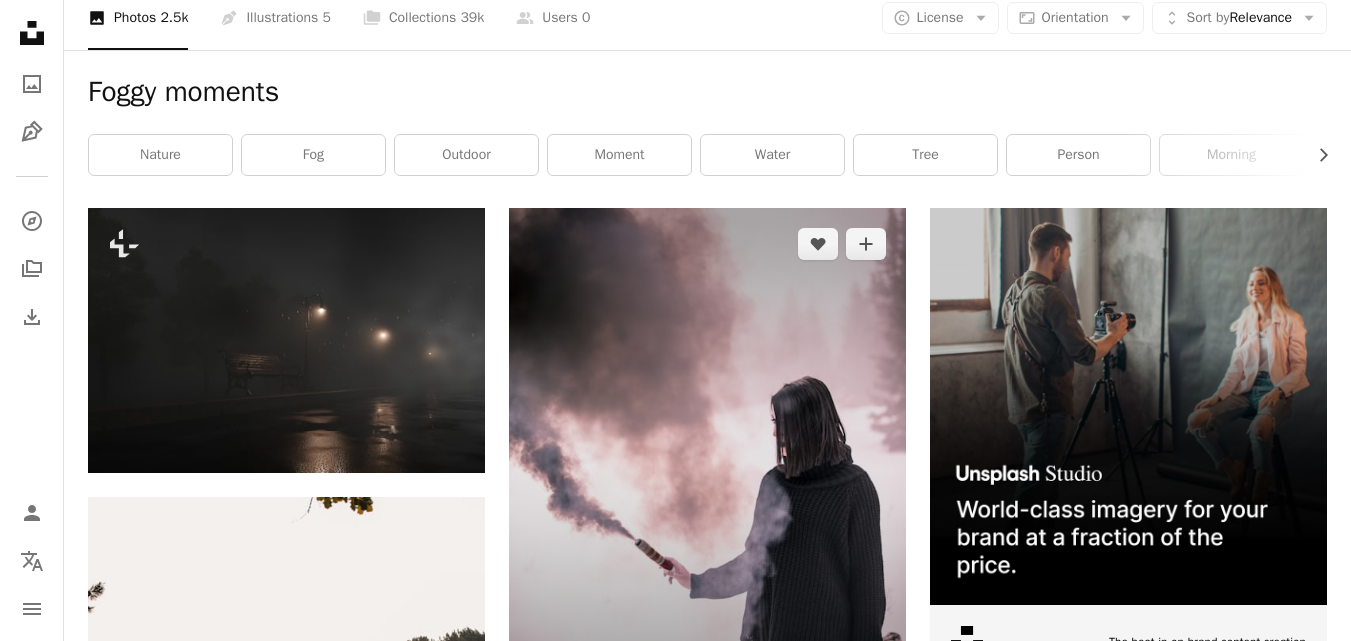 scroll, scrollTop: 300, scrollLeft: 0, axis: vertical 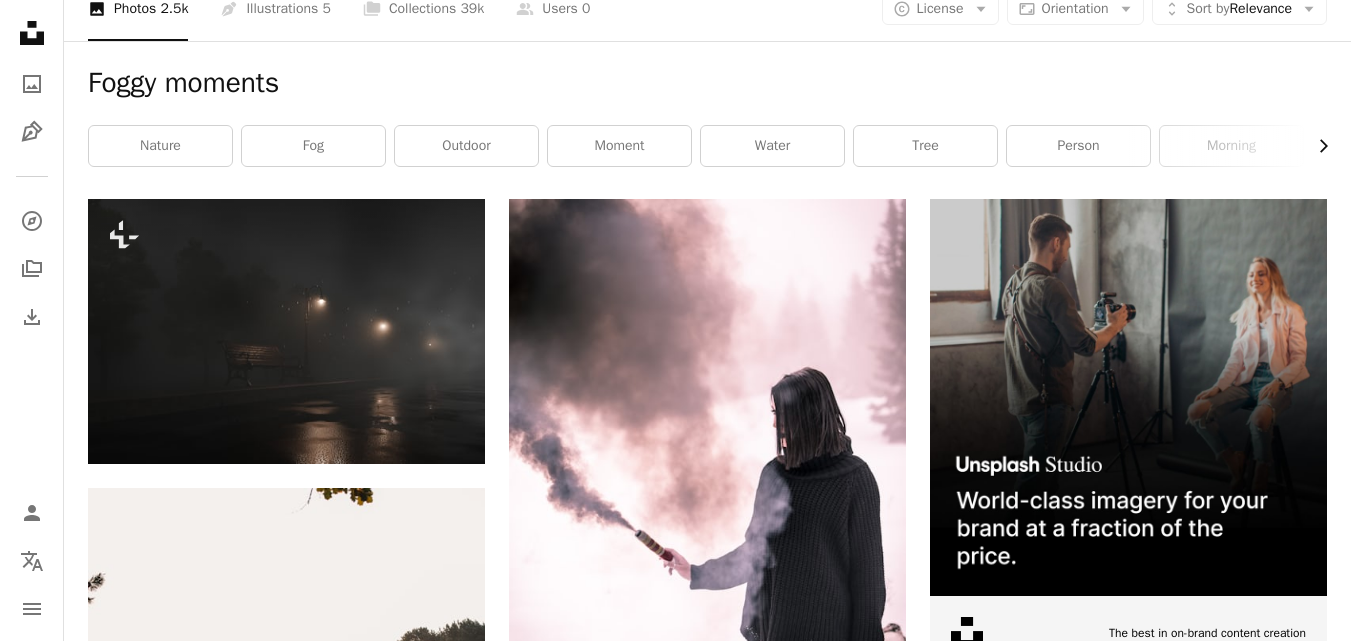 click on "Chevron right" 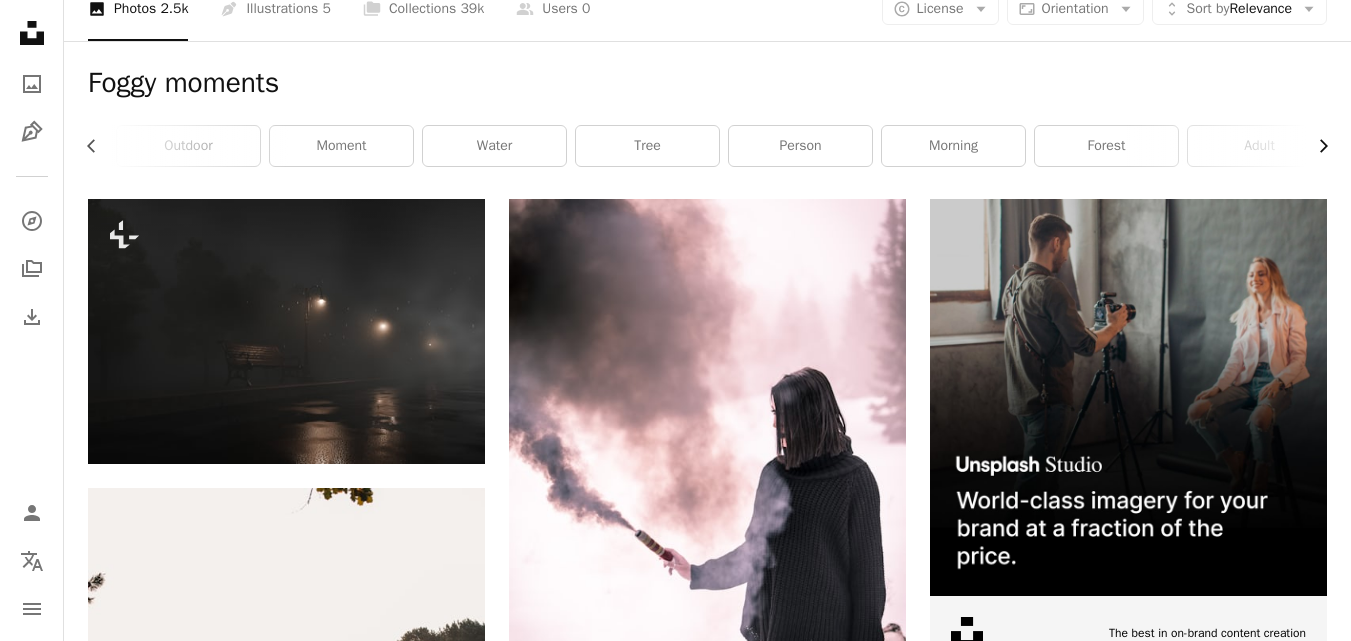 scroll, scrollTop: 0, scrollLeft: 300, axis: horizontal 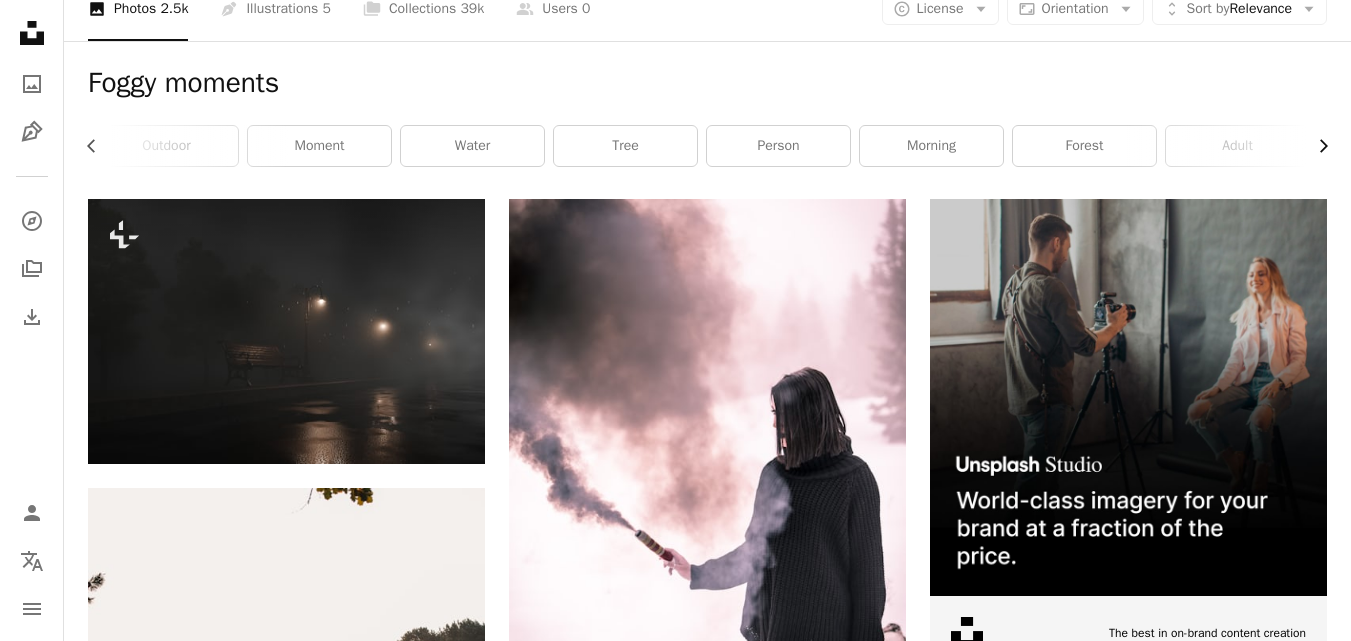 click on "Chevron right" 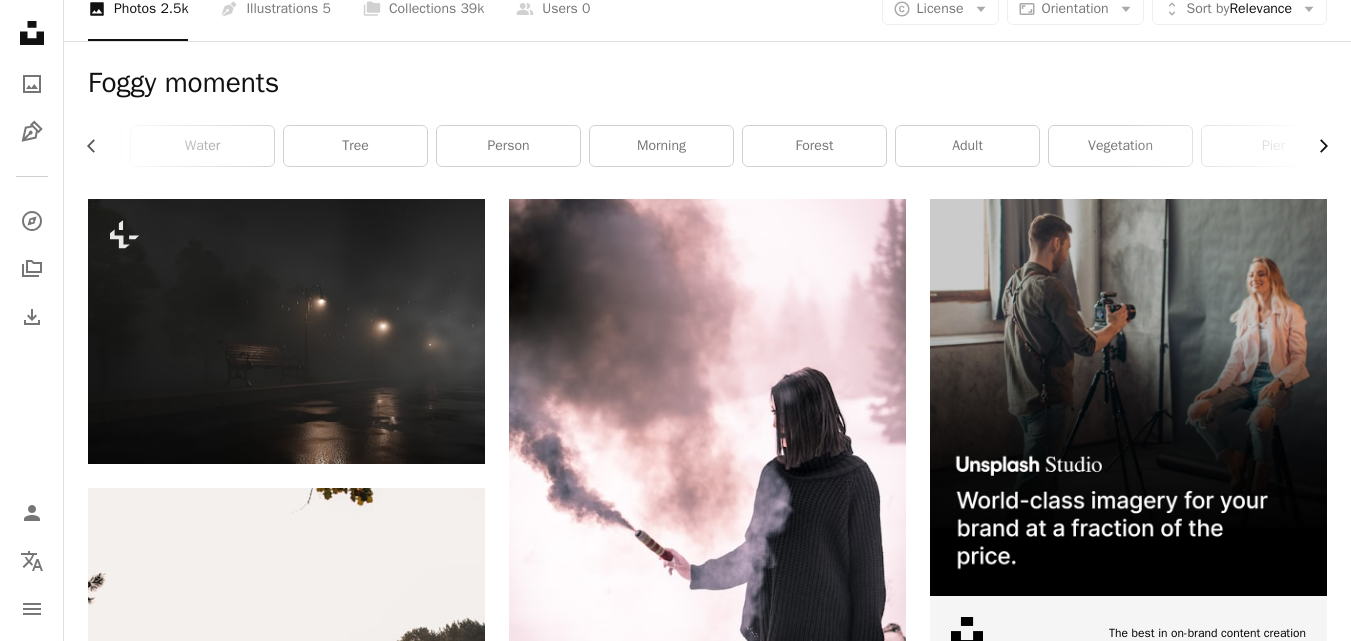 scroll, scrollTop: 0, scrollLeft: 589, axis: horizontal 